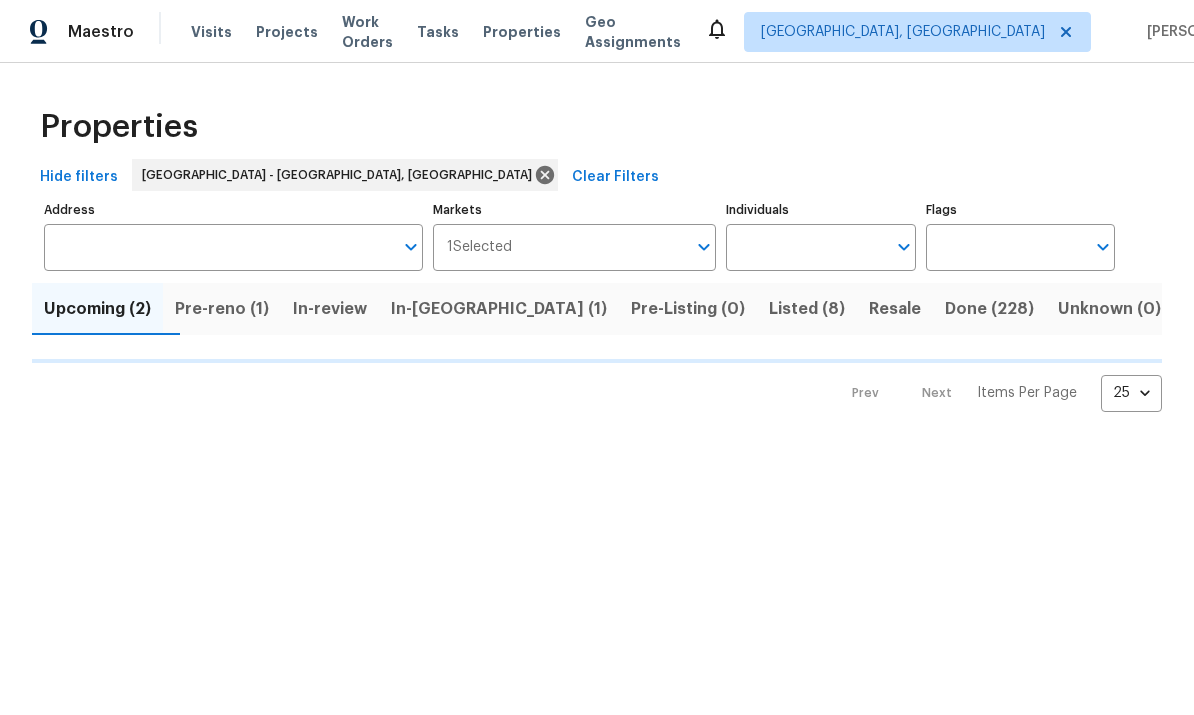 scroll, scrollTop: 0, scrollLeft: 0, axis: both 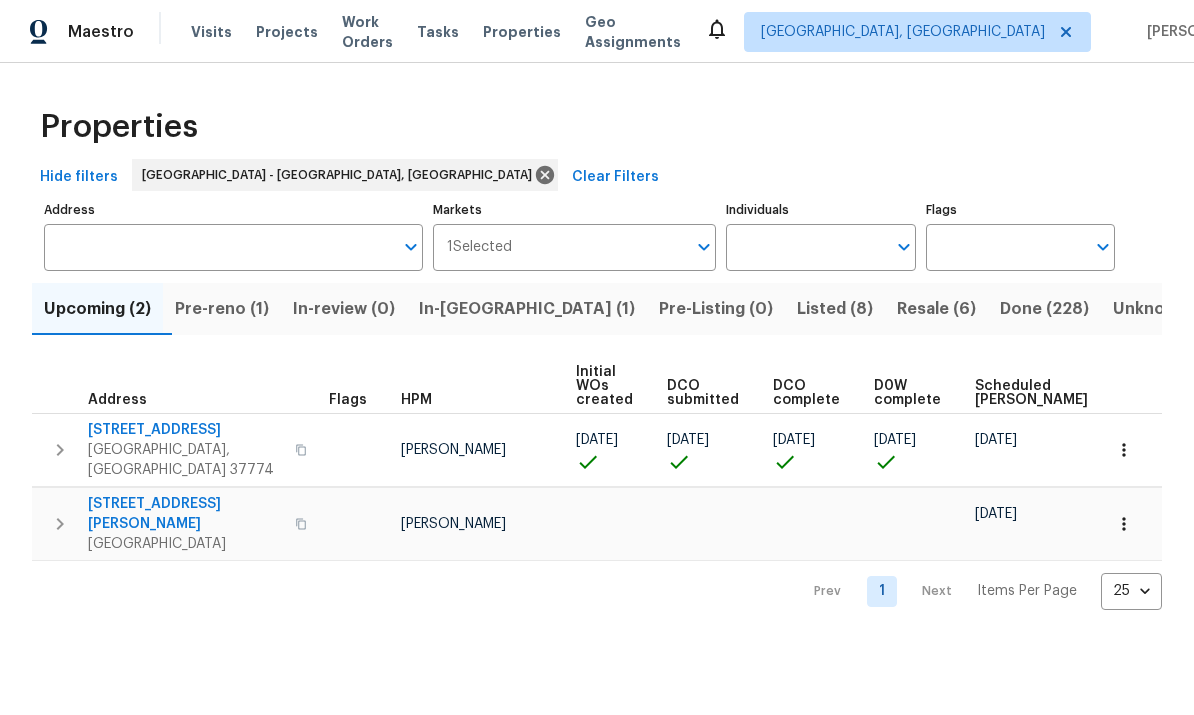 click on "Pre-reno (1)" at bounding box center (222, 309) 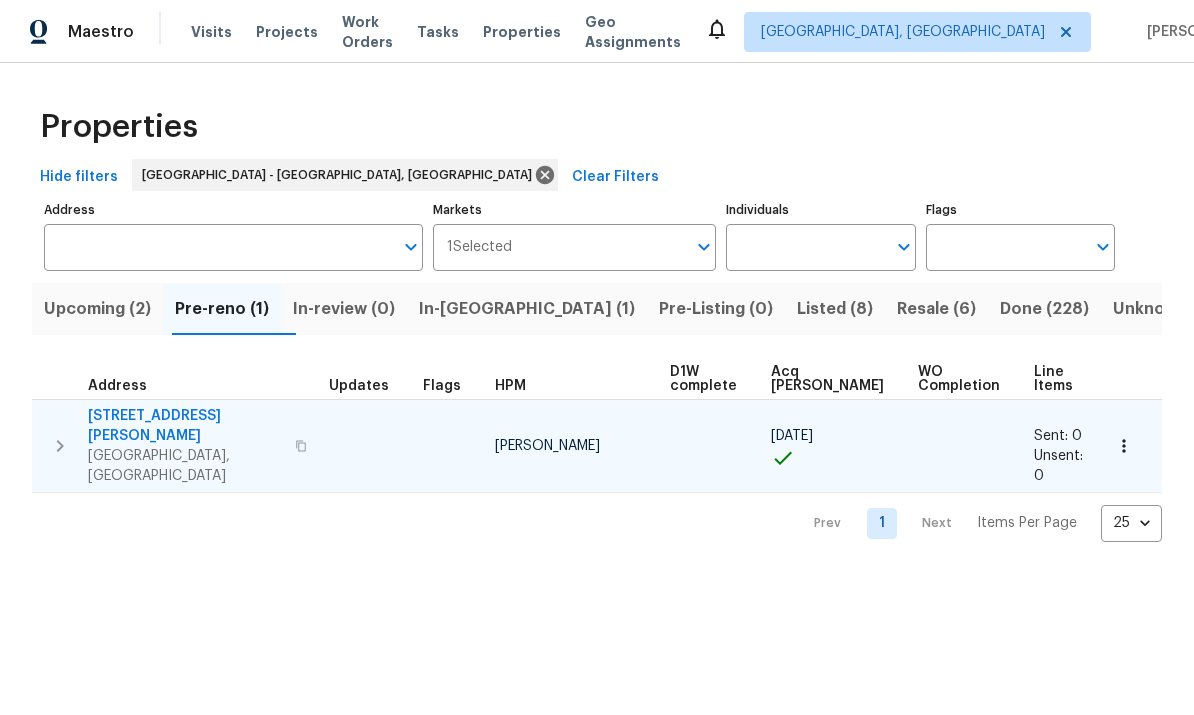 click on "3922 Archibald Way" at bounding box center [185, 426] 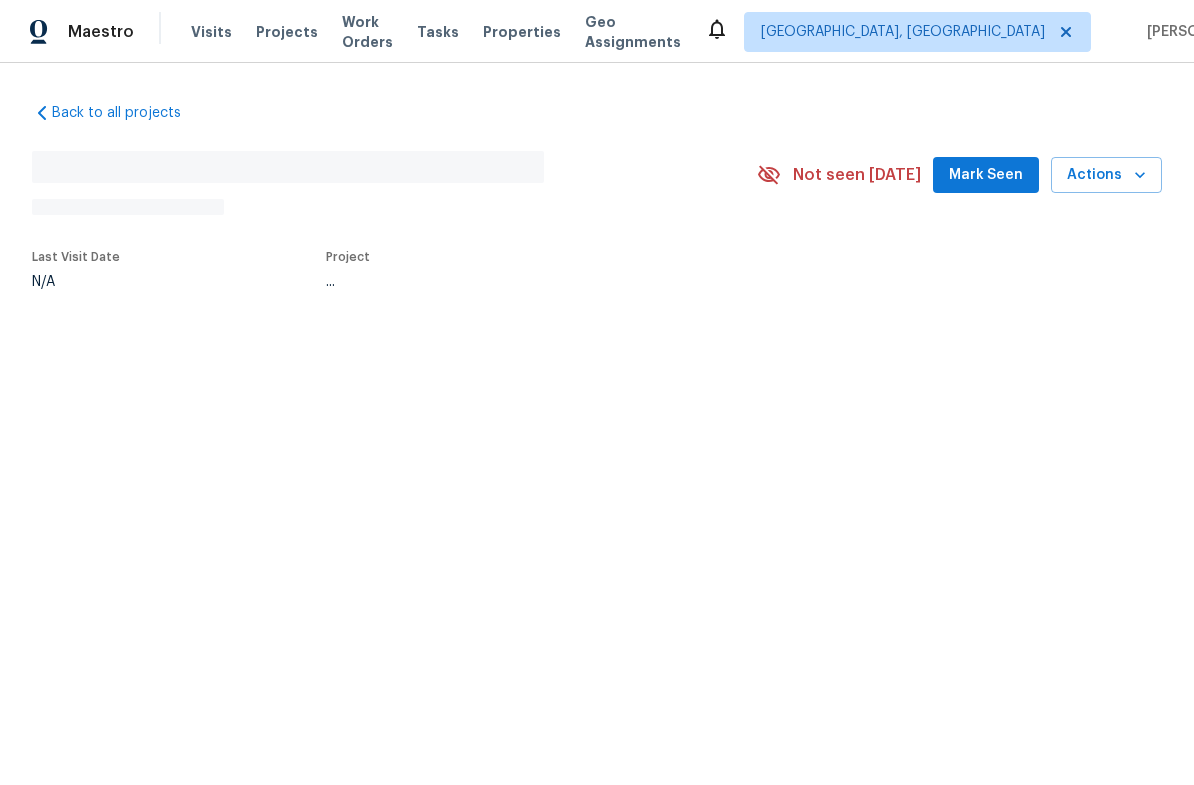 scroll, scrollTop: 0, scrollLeft: 0, axis: both 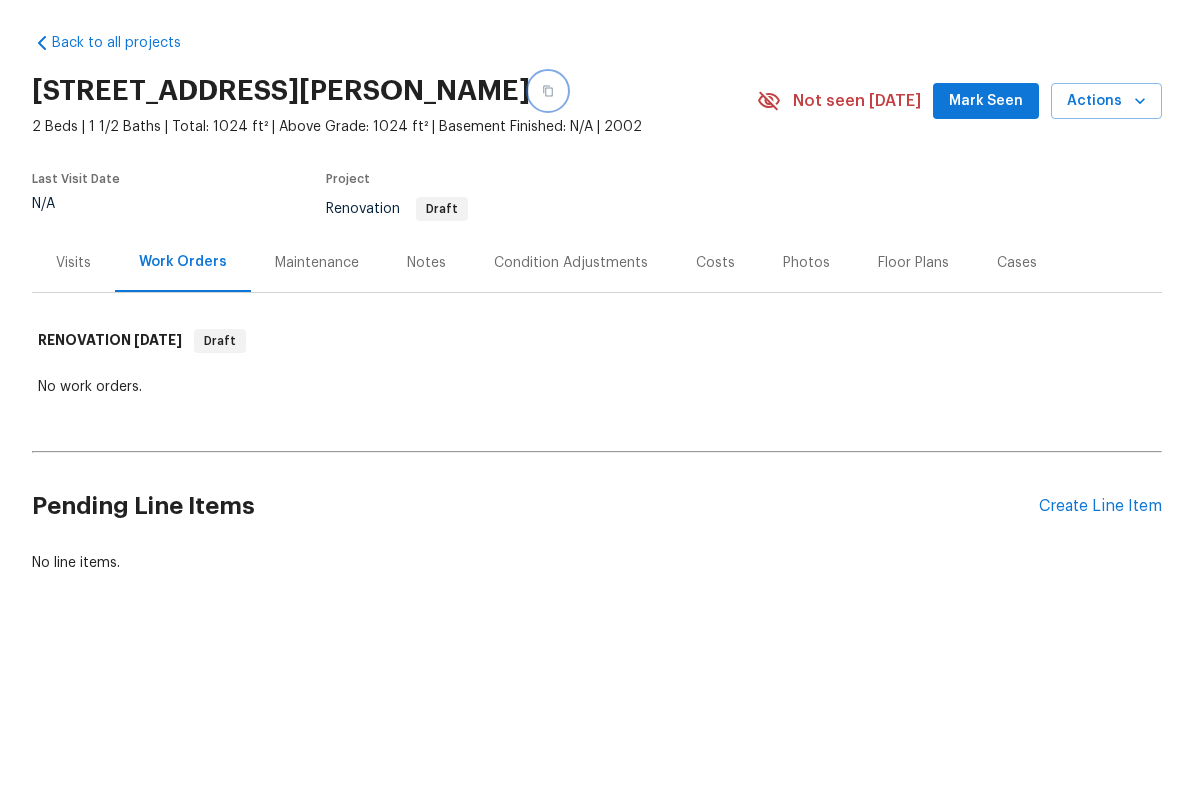 click at bounding box center [548, 161] 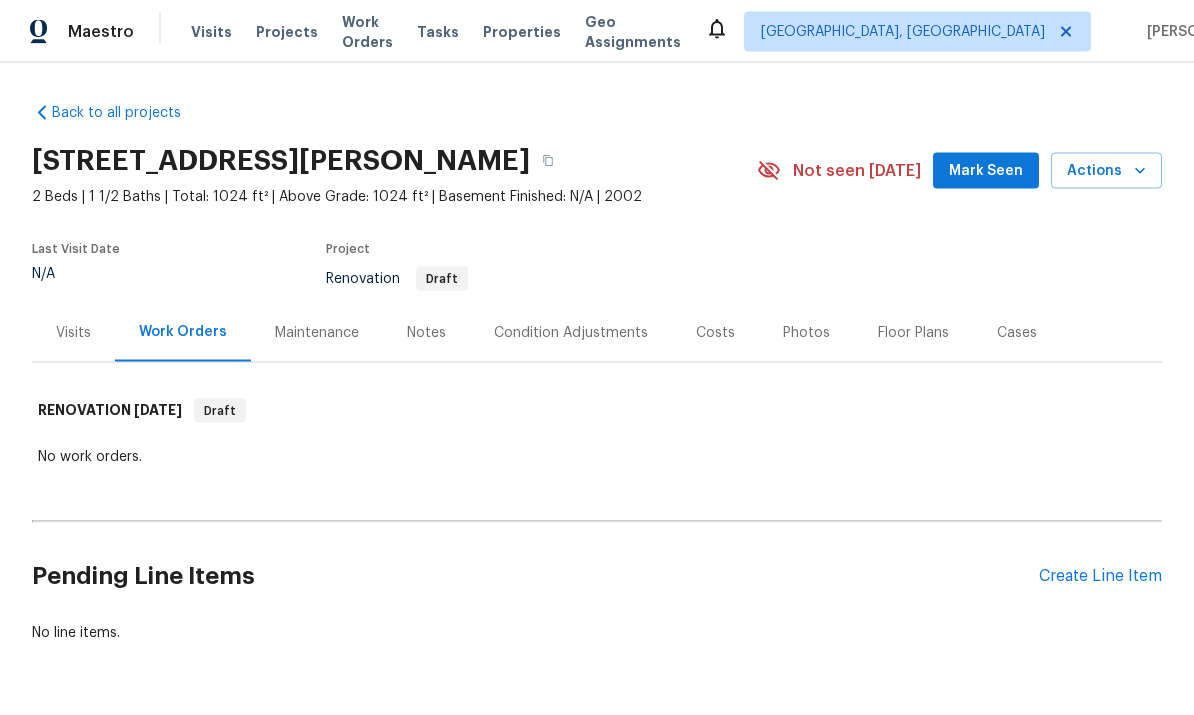 scroll, scrollTop: 0, scrollLeft: 0, axis: both 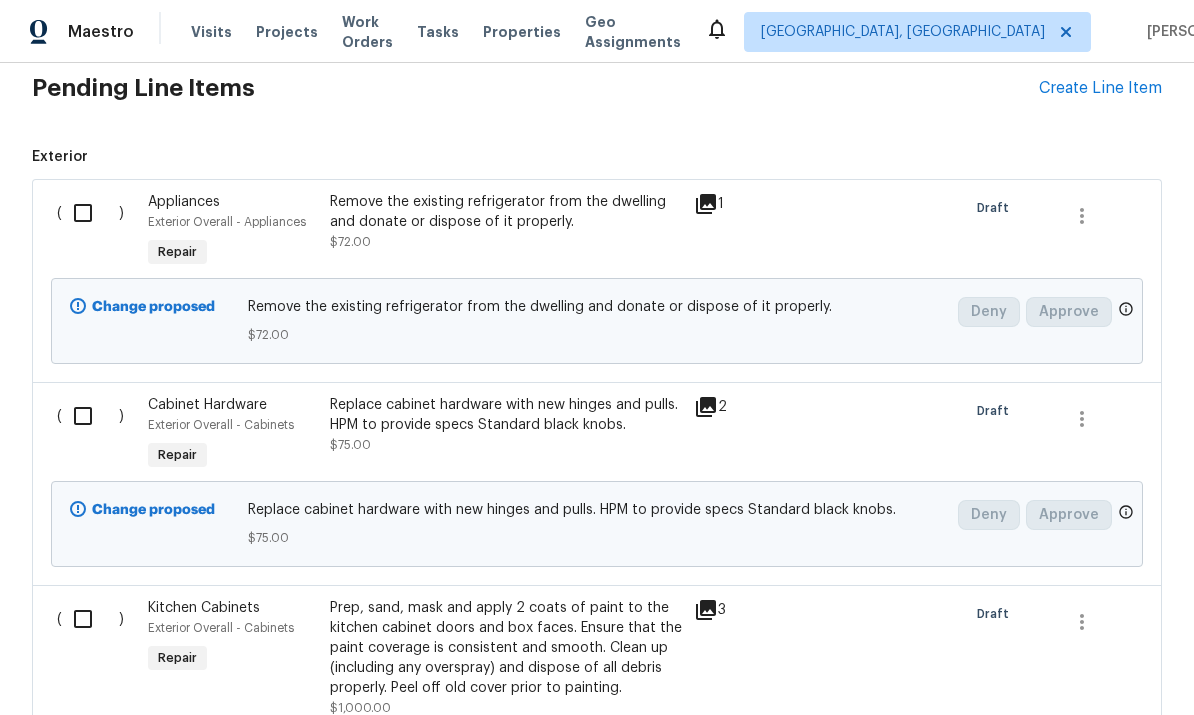 click at bounding box center (90, 213) 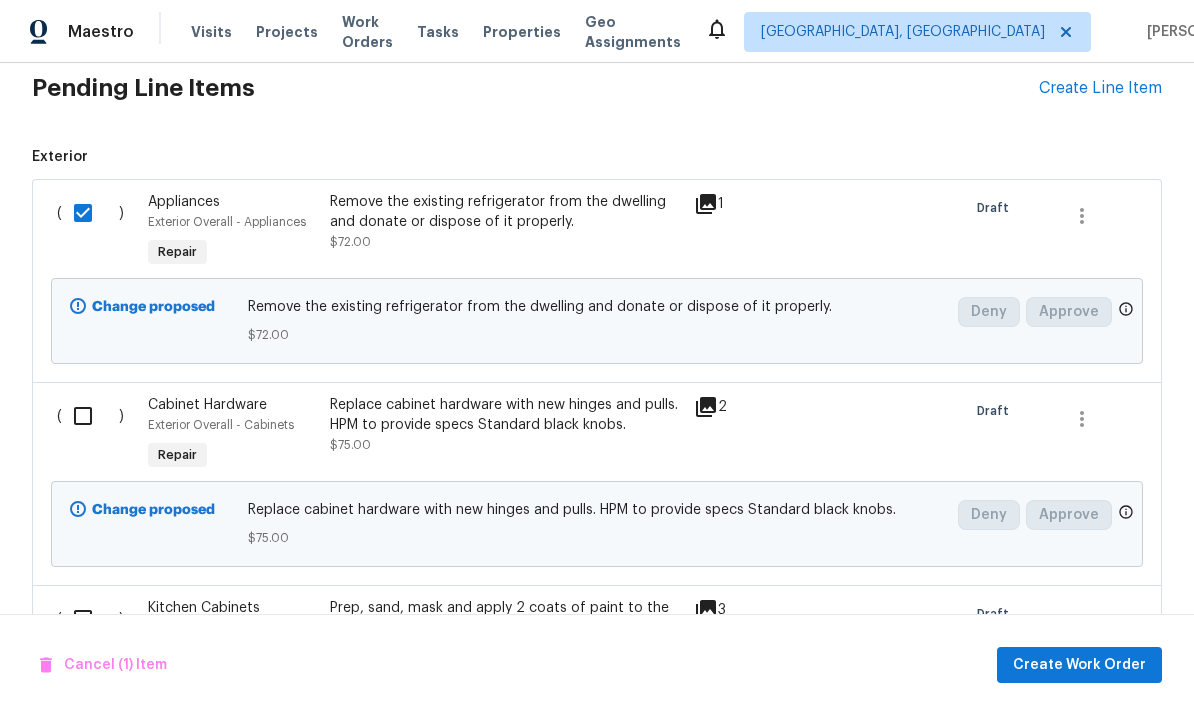 click at bounding box center (90, 416) 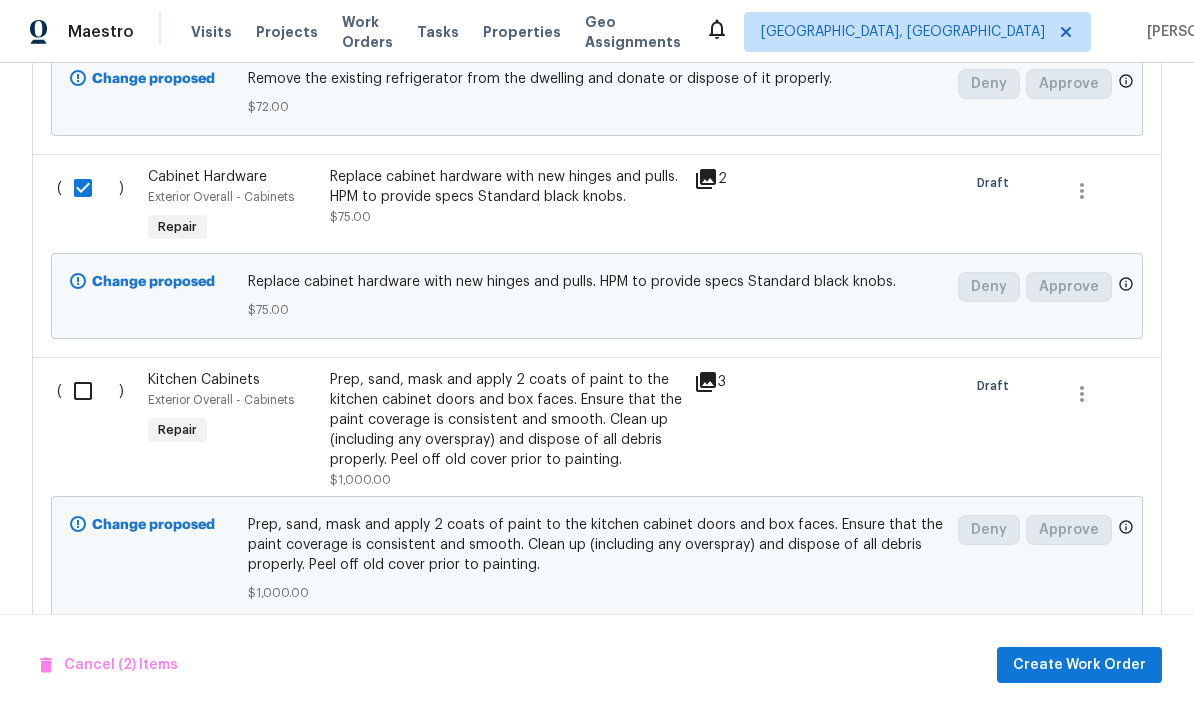scroll, scrollTop: 767, scrollLeft: 0, axis: vertical 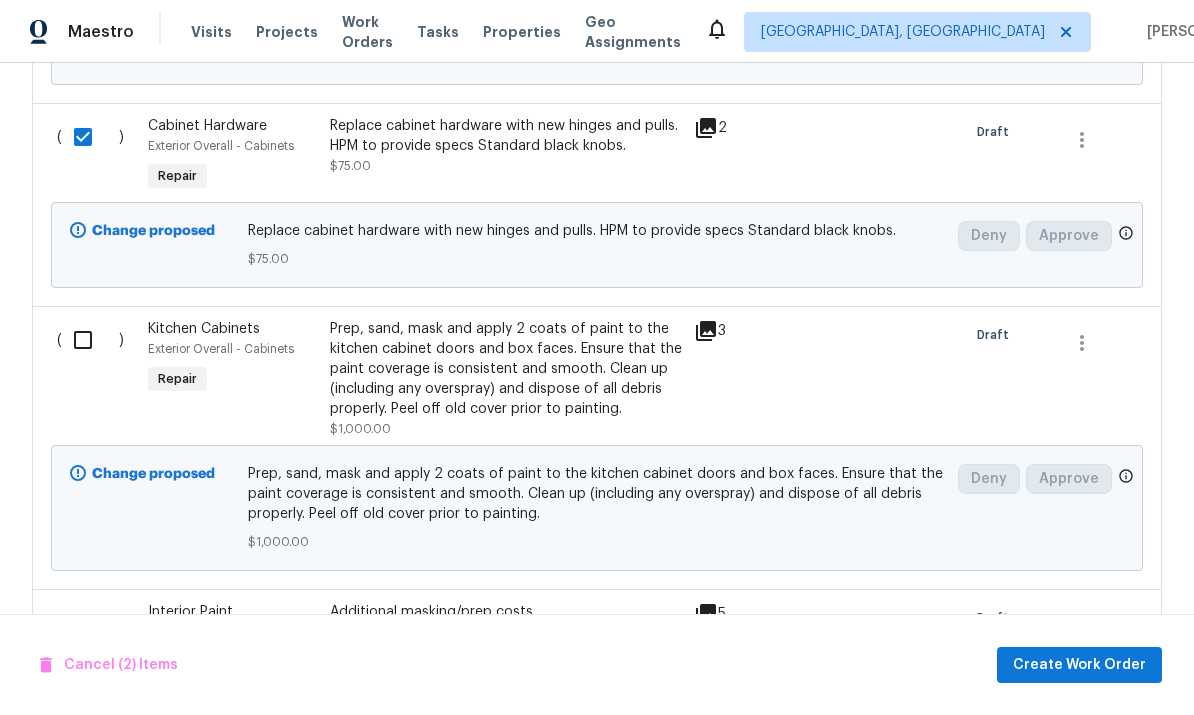 click on "( )" at bounding box center (96, 379) 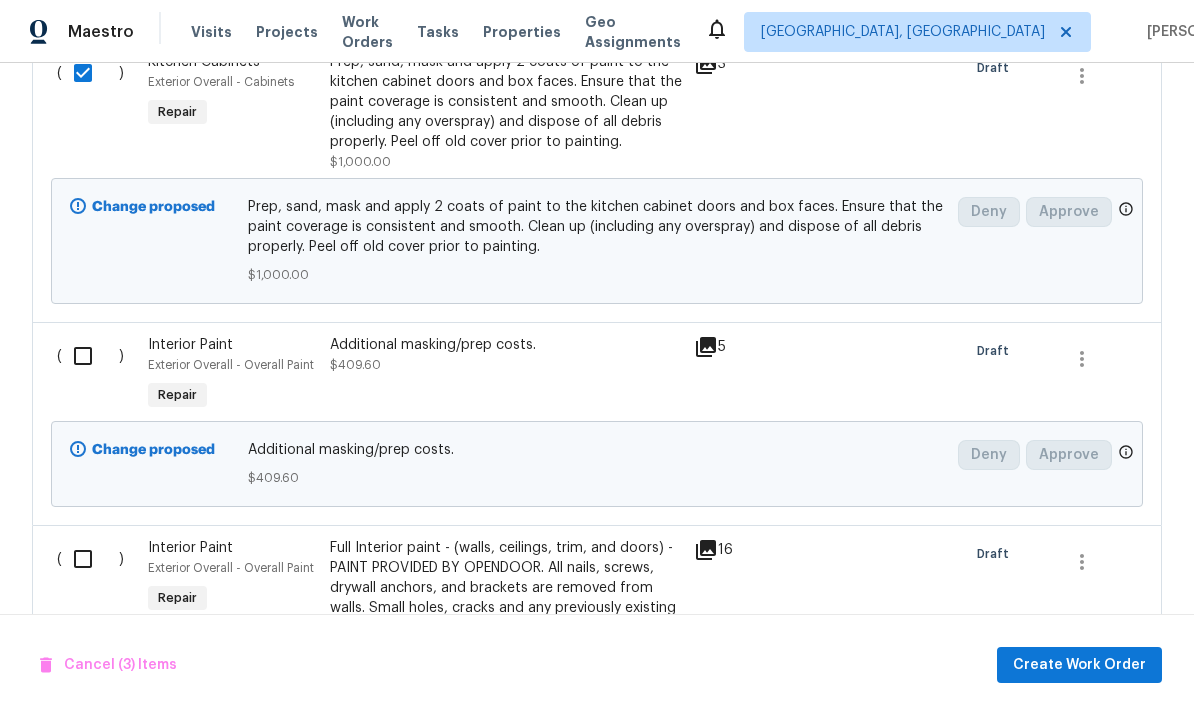 scroll, scrollTop: 1045, scrollLeft: 0, axis: vertical 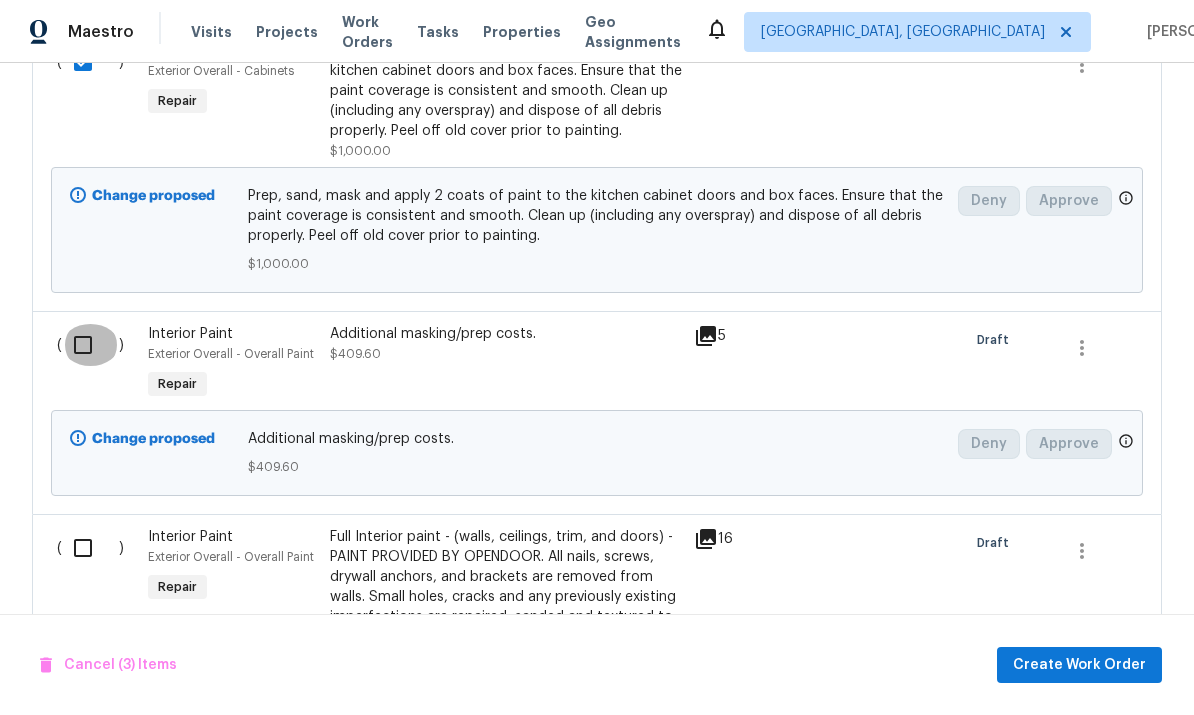 click at bounding box center (90, 345) 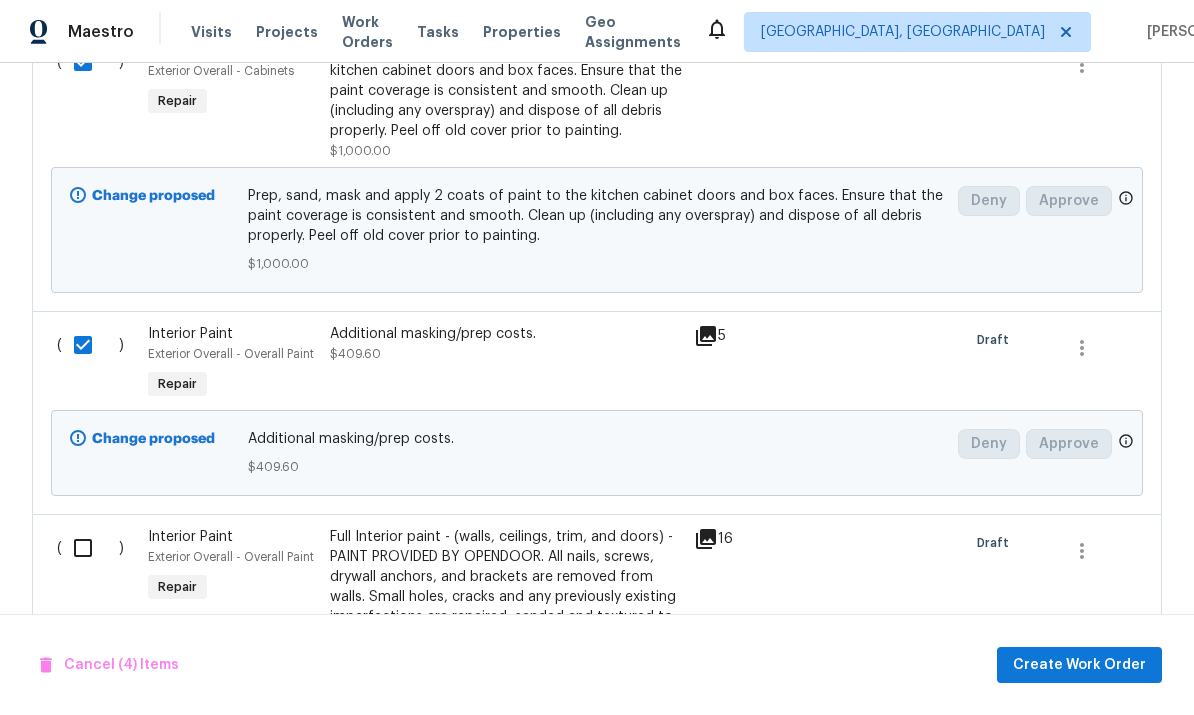 click at bounding box center [90, 548] 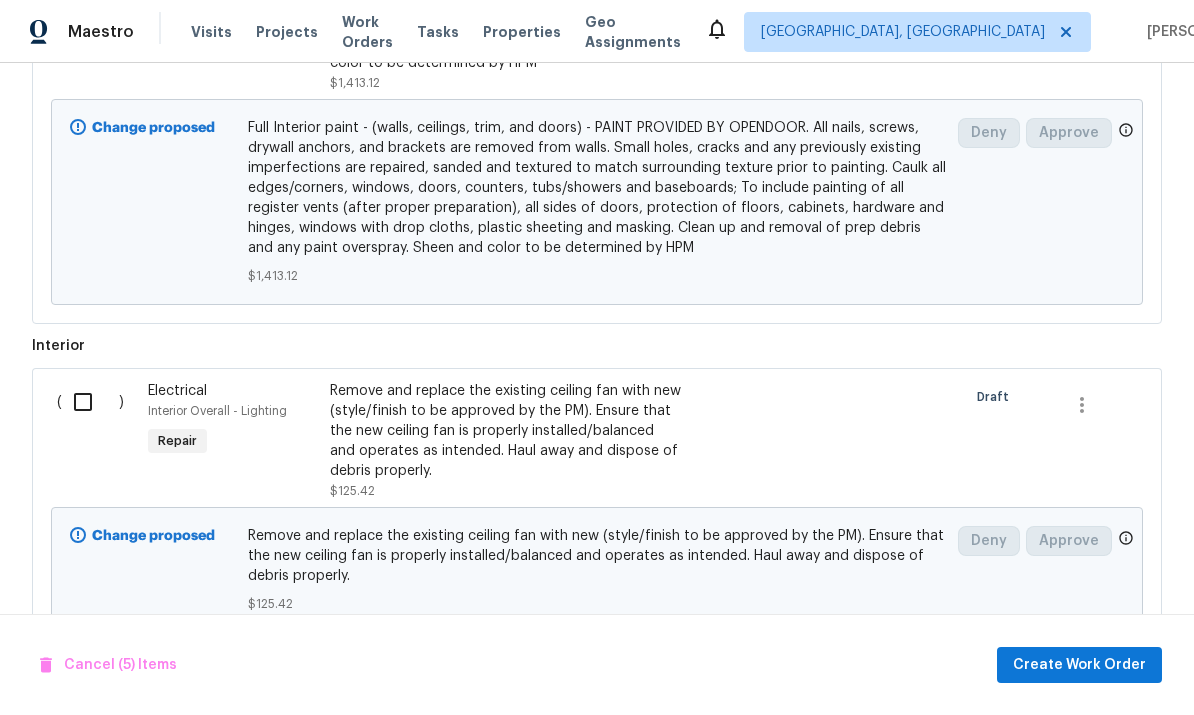 click at bounding box center [90, 402] 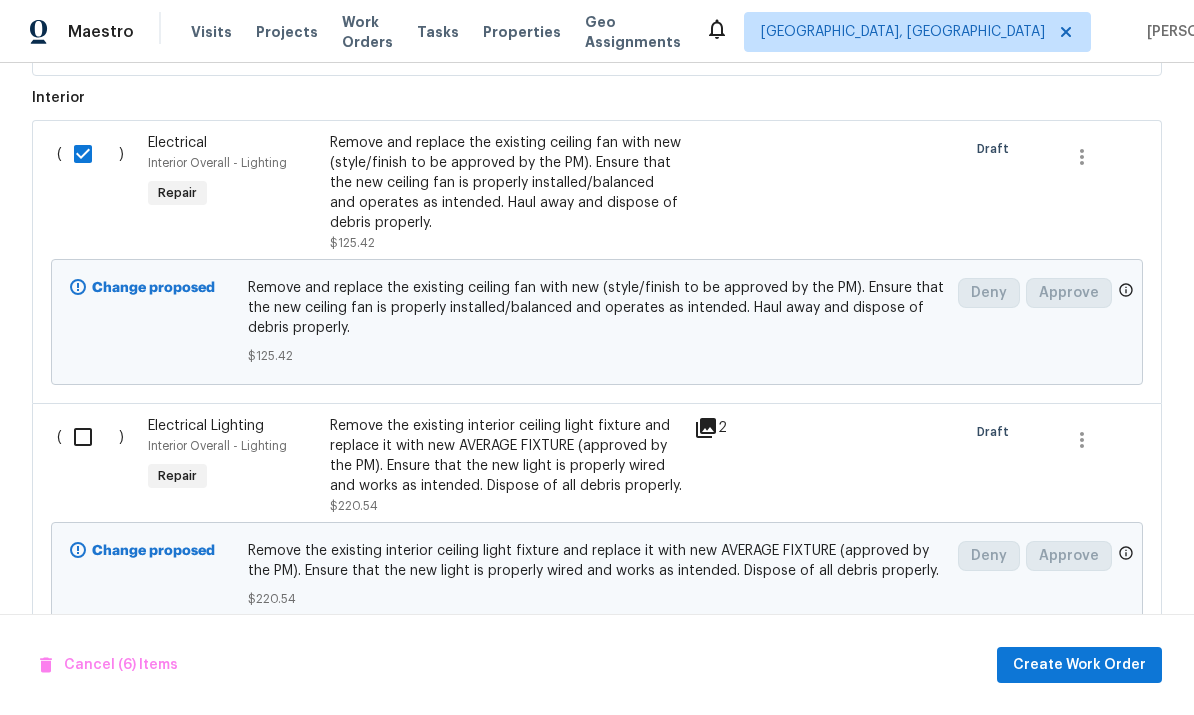 scroll, scrollTop: 2026, scrollLeft: 0, axis: vertical 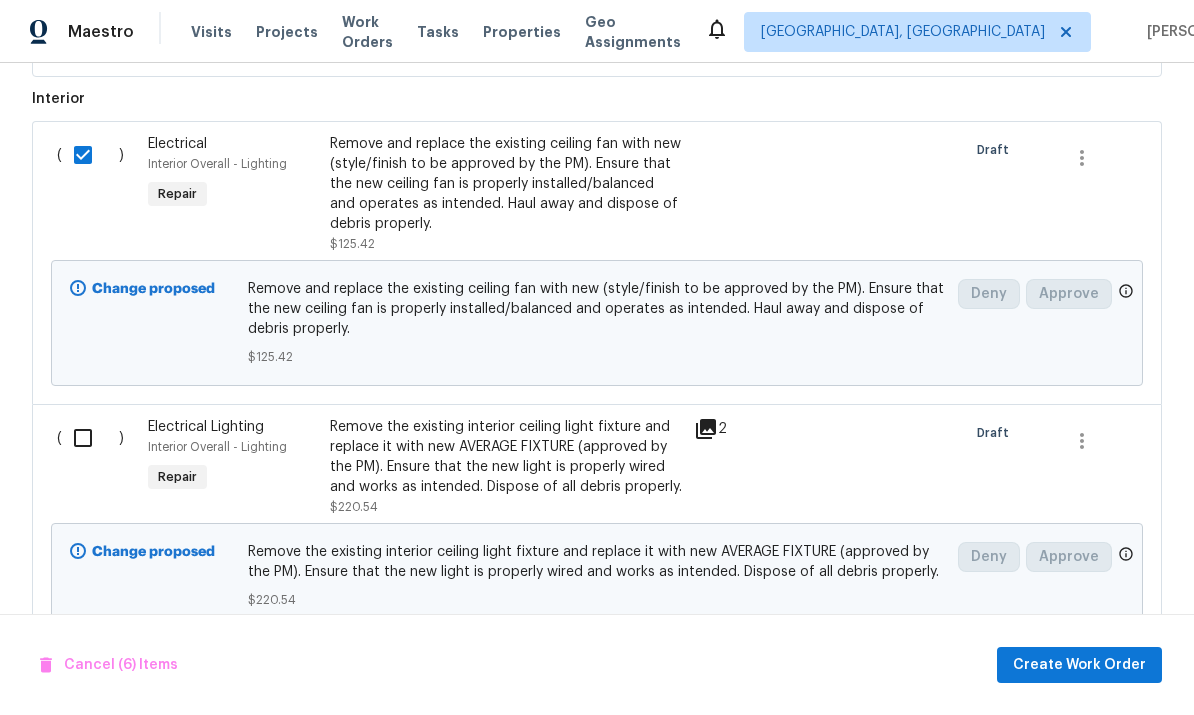 click at bounding box center (90, 438) 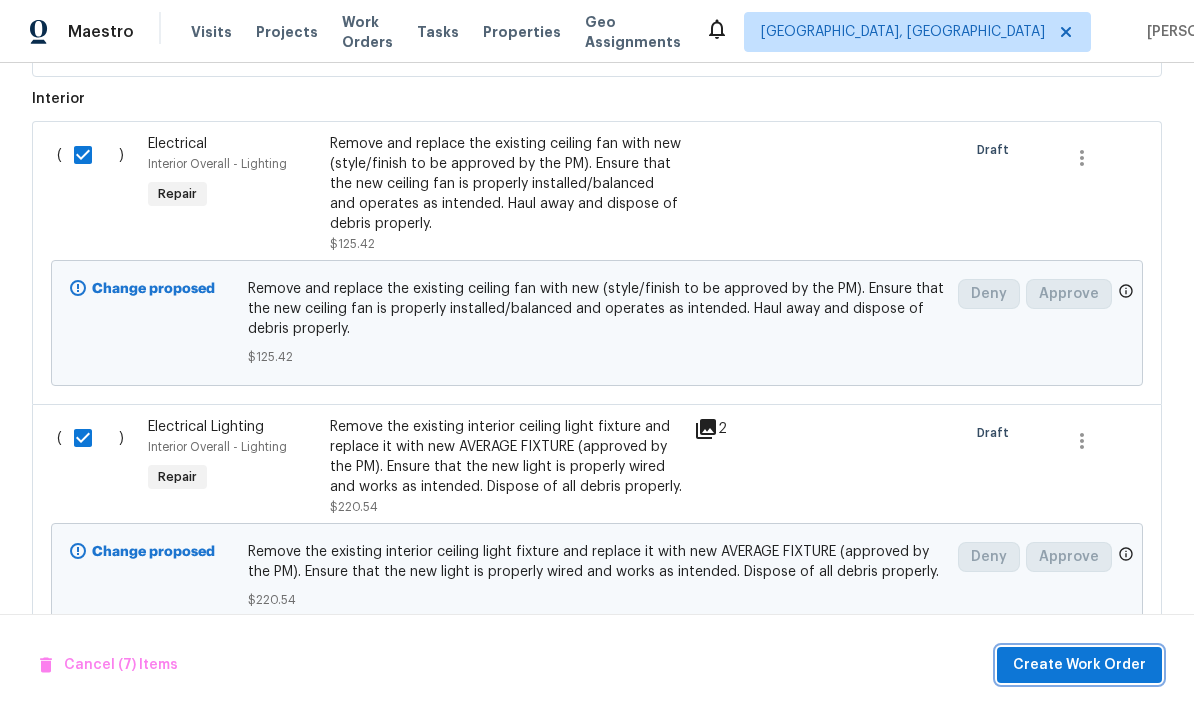 click on "Create Work Order" at bounding box center (1079, 665) 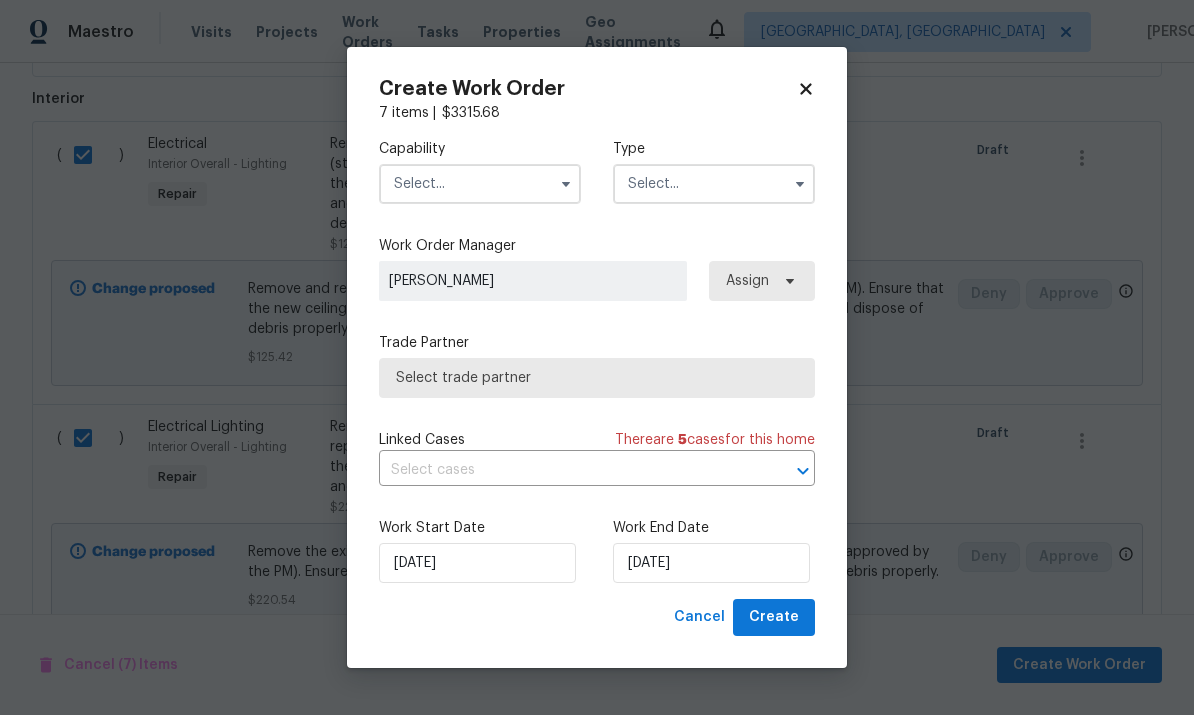 click at bounding box center [480, 184] 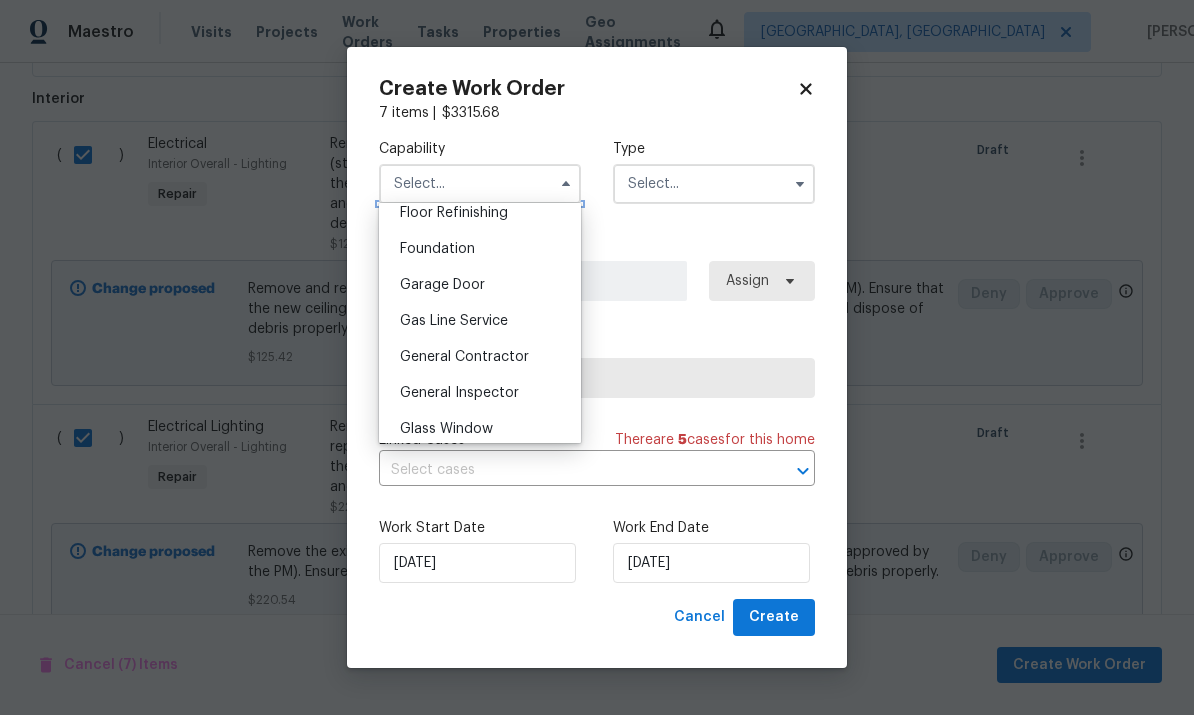 scroll, scrollTop: 830, scrollLeft: 0, axis: vertical 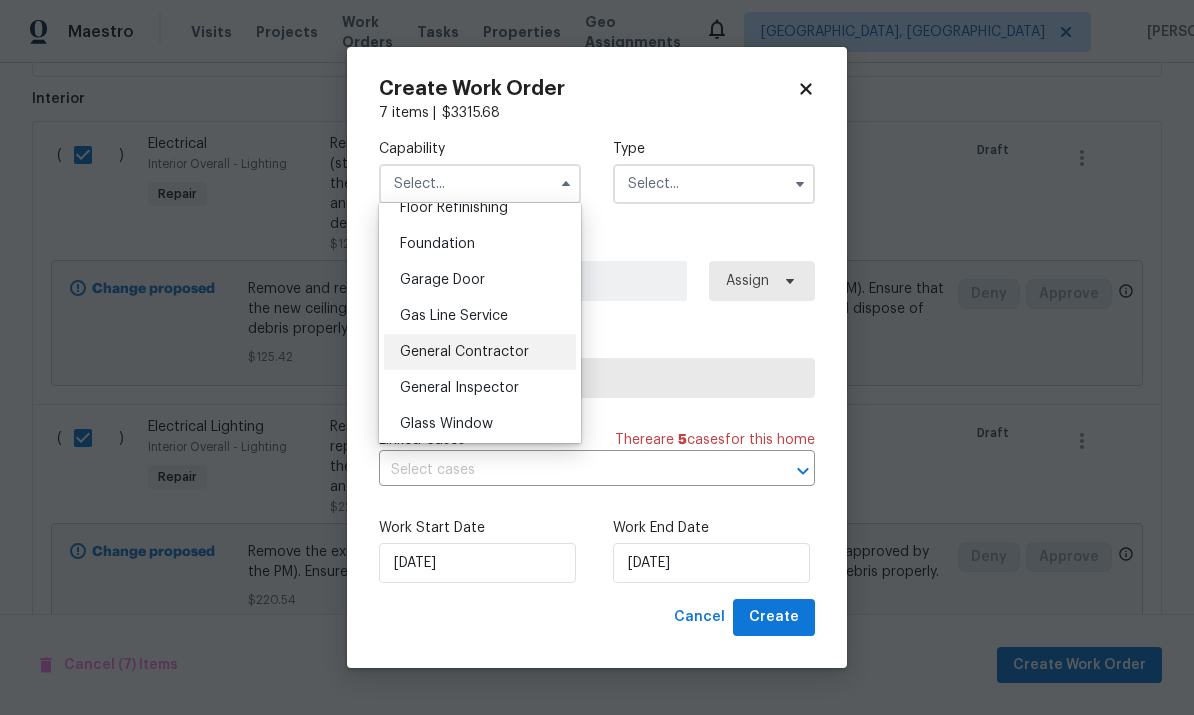 click on "General Contractor" at bounding box center [480, 352] 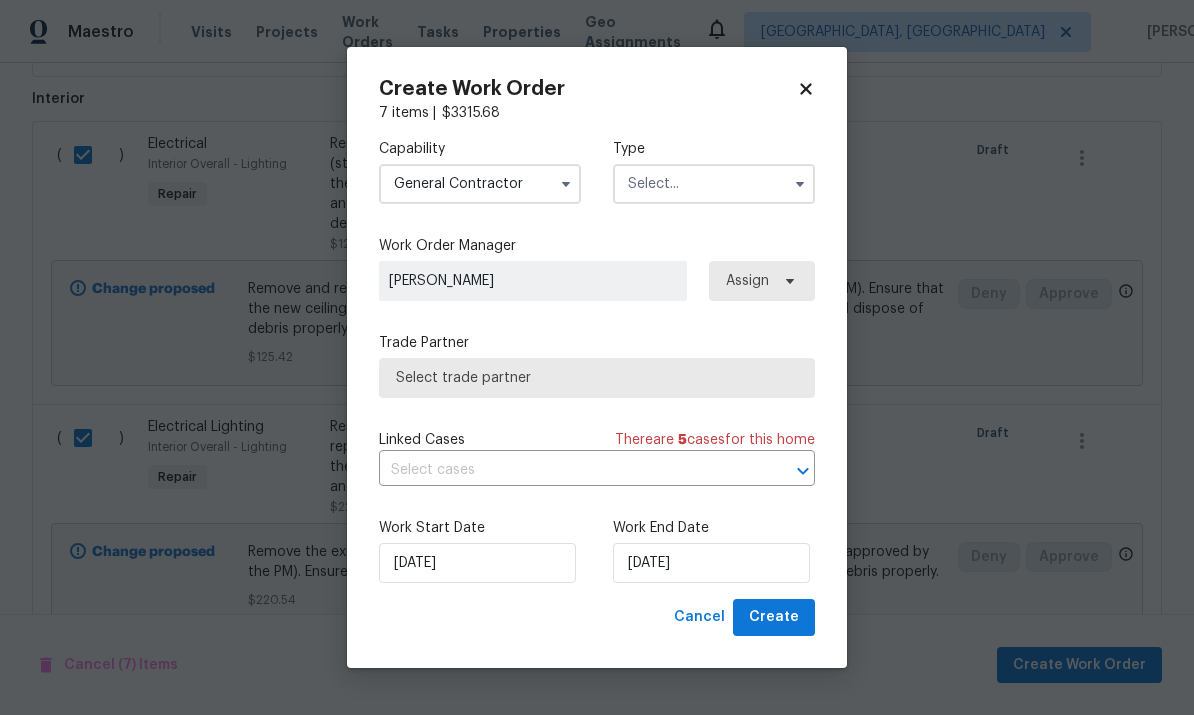 click at bounding box center (714, 184) 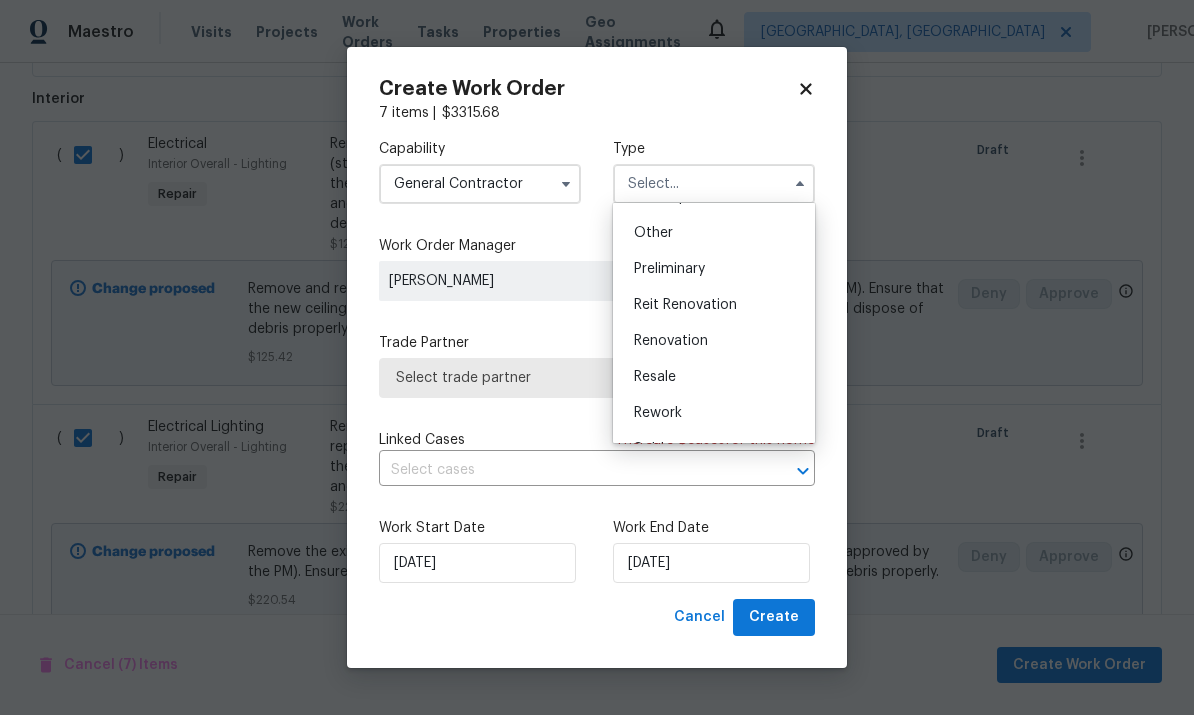 scroll, scrollTop: 393, scrollLeft: 0, axis: vertical 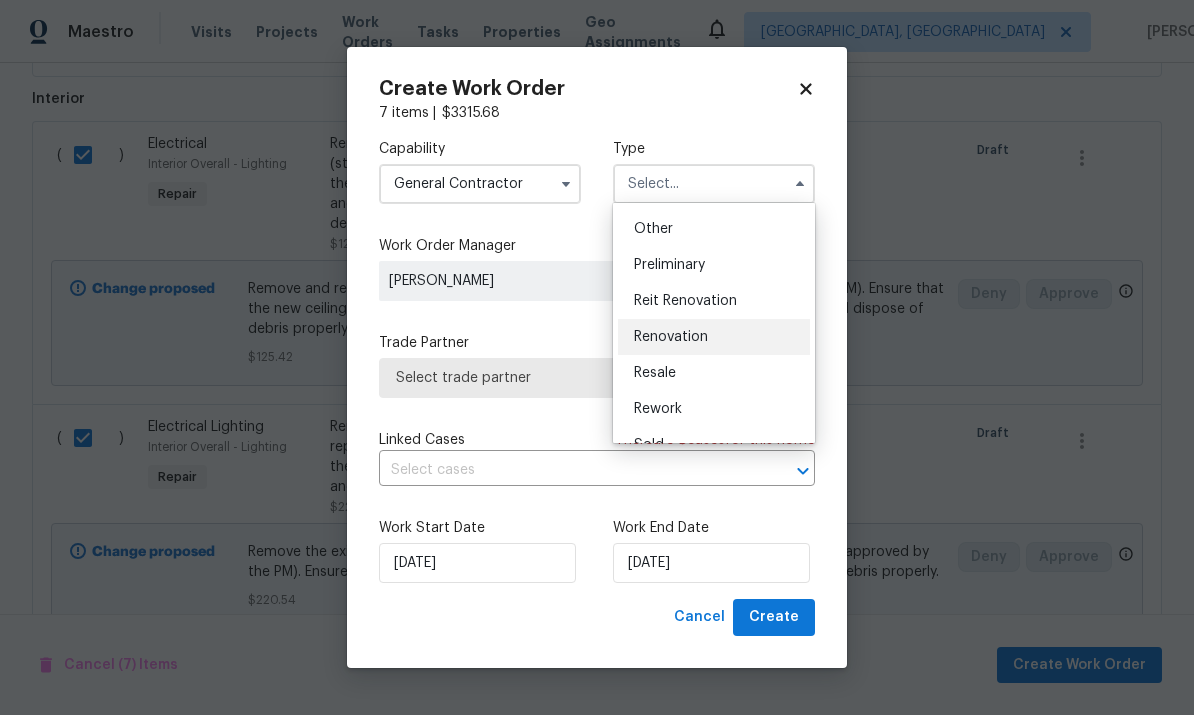 click on "Renovation" at bounding box center [714, 337] 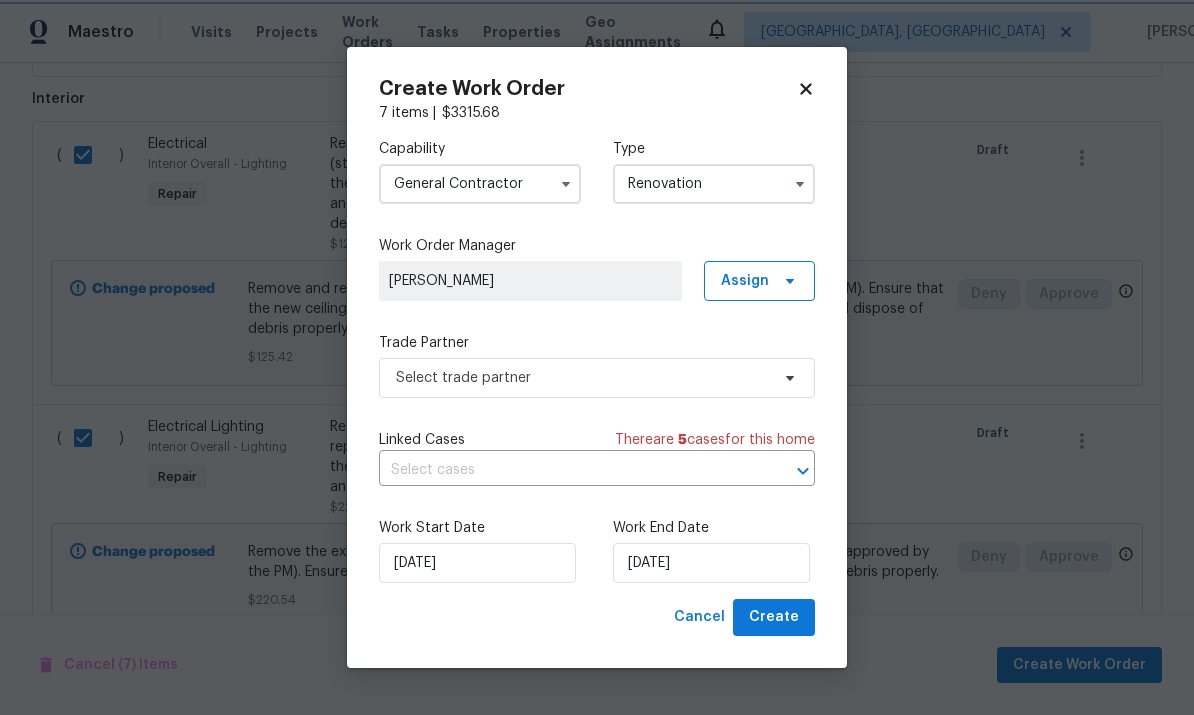scroll, scrollTop: 0, scrollLeft: 0, axis: both 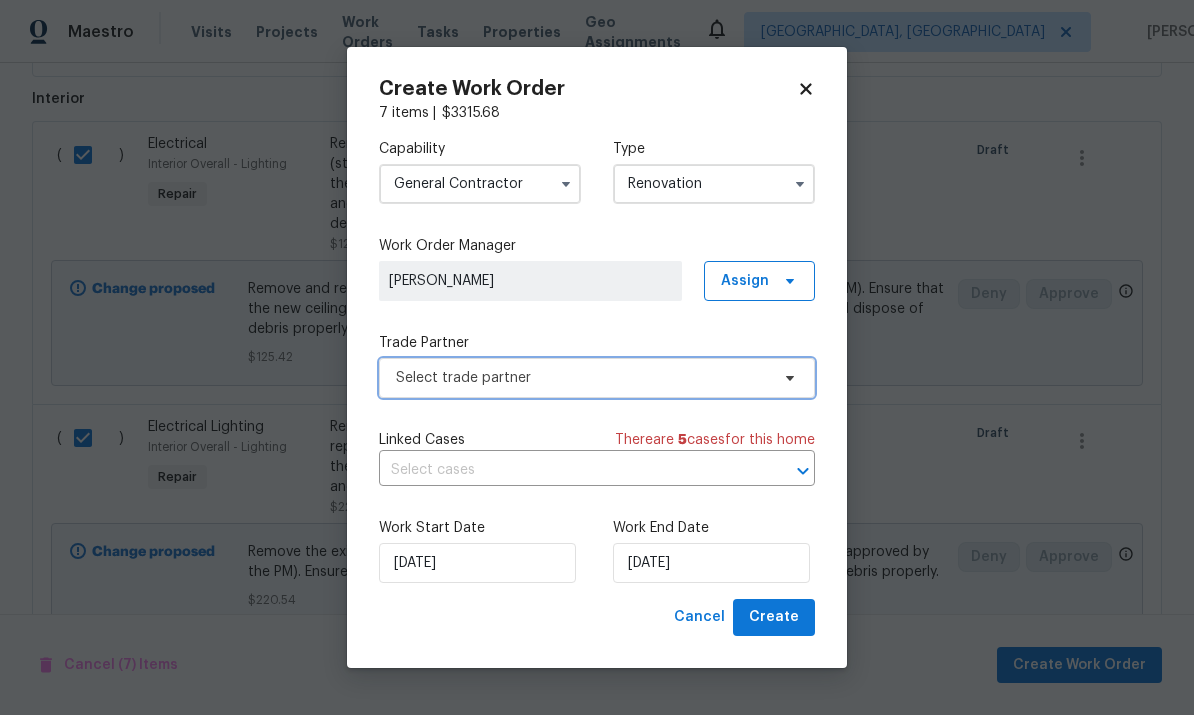 click on "Select trade partner" at bounding box center [582, 378] 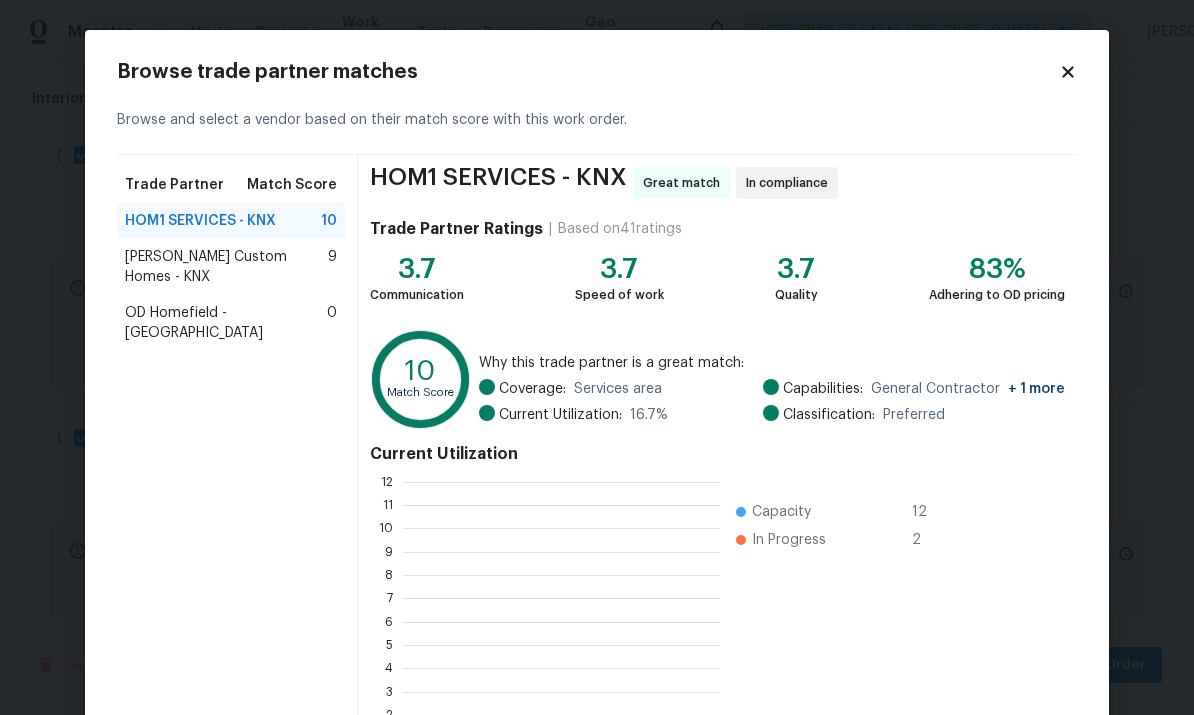 scroll, scrollTop: 280, scrollLeft: 317, axis: both 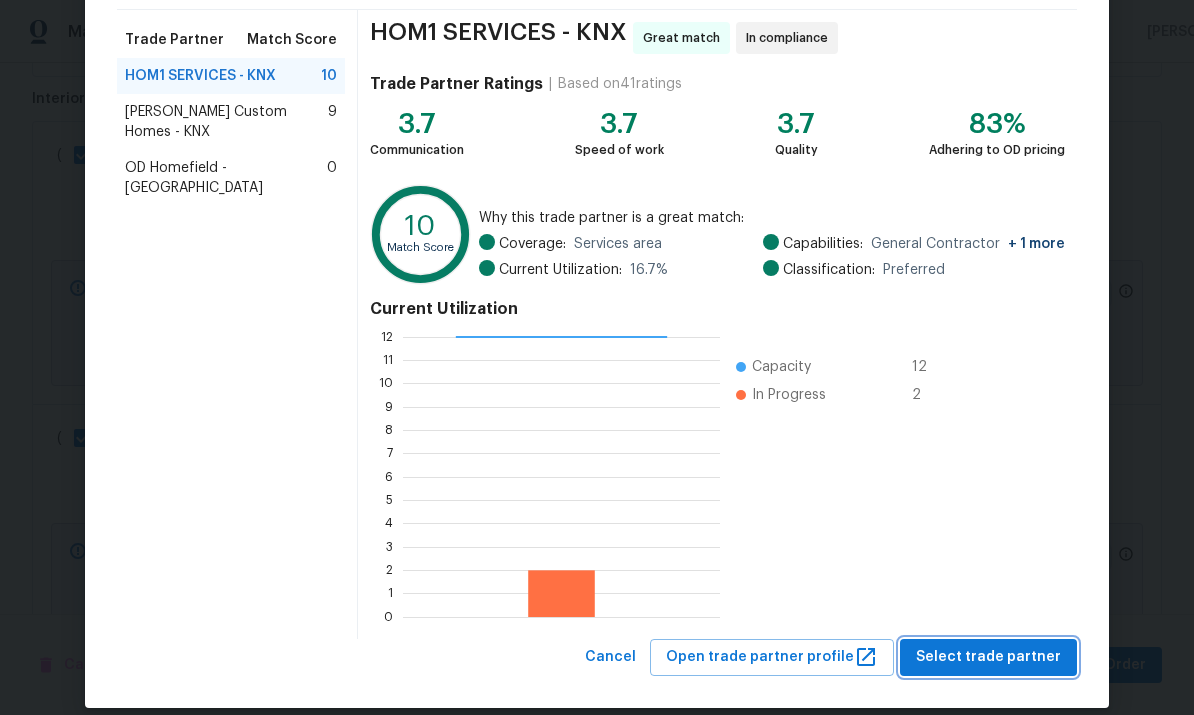 click on "Select trade partner" at bounding box center (988, 657) 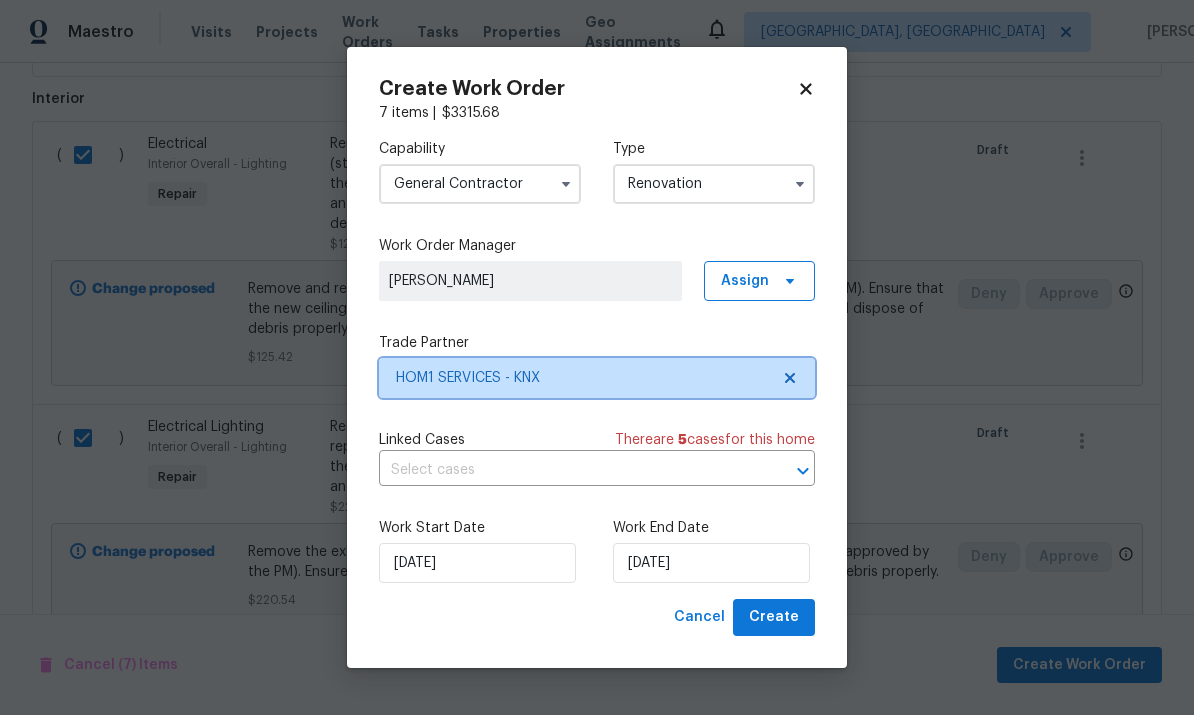scroll, scrollTop: 0, scrollLeft: 0, axis: both 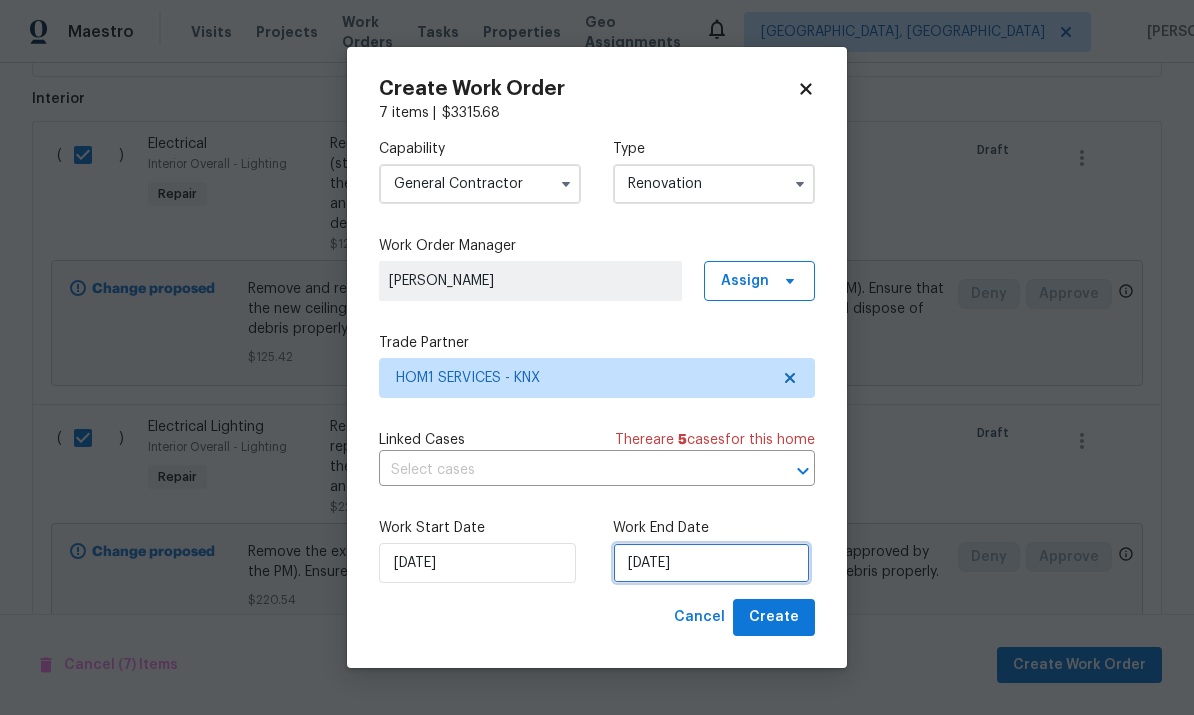 click on "[DATE]" at bounding box center [711, 563] 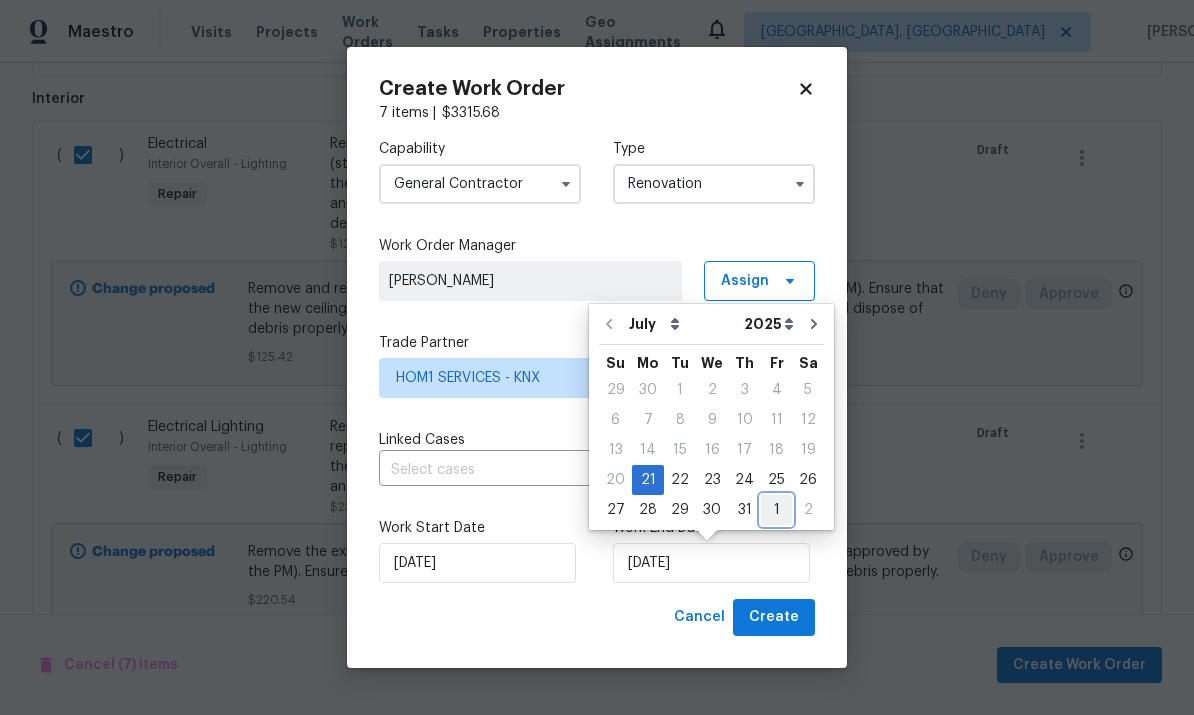 click on "1" at bounding box center (776, 510) 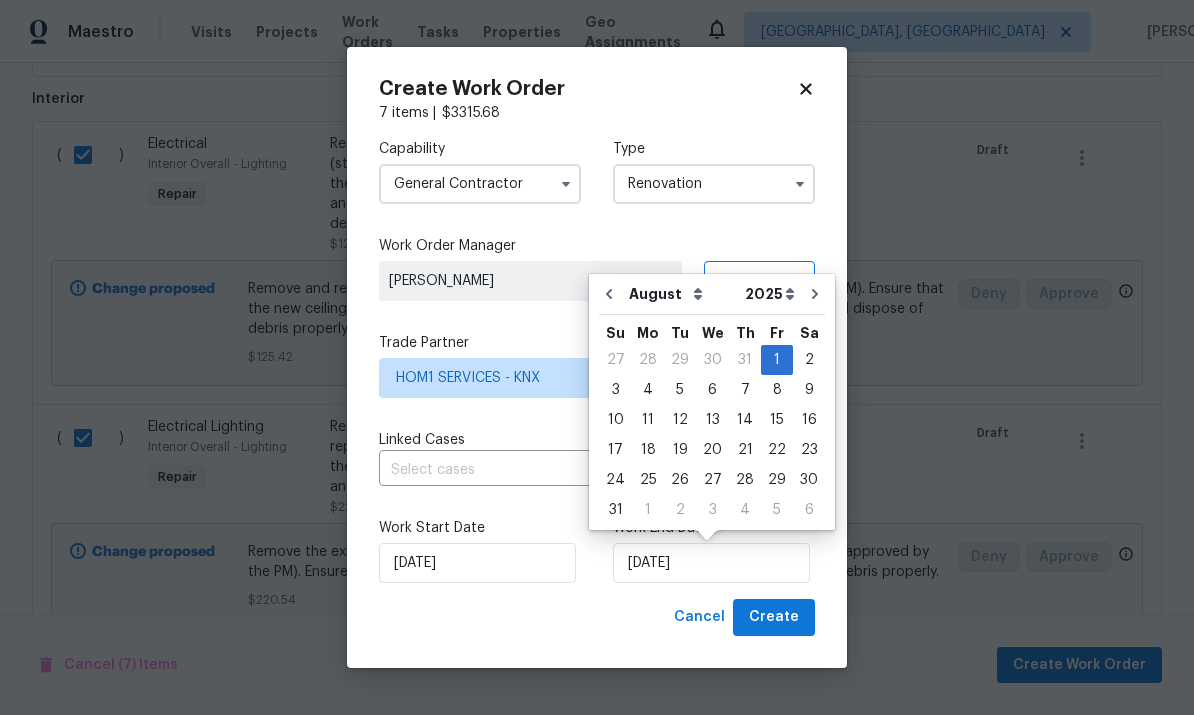 click on "Create Work Order 7 items | $ 3315.68 Capability   General Contractor Type   Renovation Work Order Manager   Tucker Trent Assign Trade Partner   HOM1 SERVICES - KNX Linked Cases There  are   5  case s  for this home   ​ Work Start Date   7/21/2025 Work End Date   8/1/2025 Cancel Create" at bounding box center [597, 357] 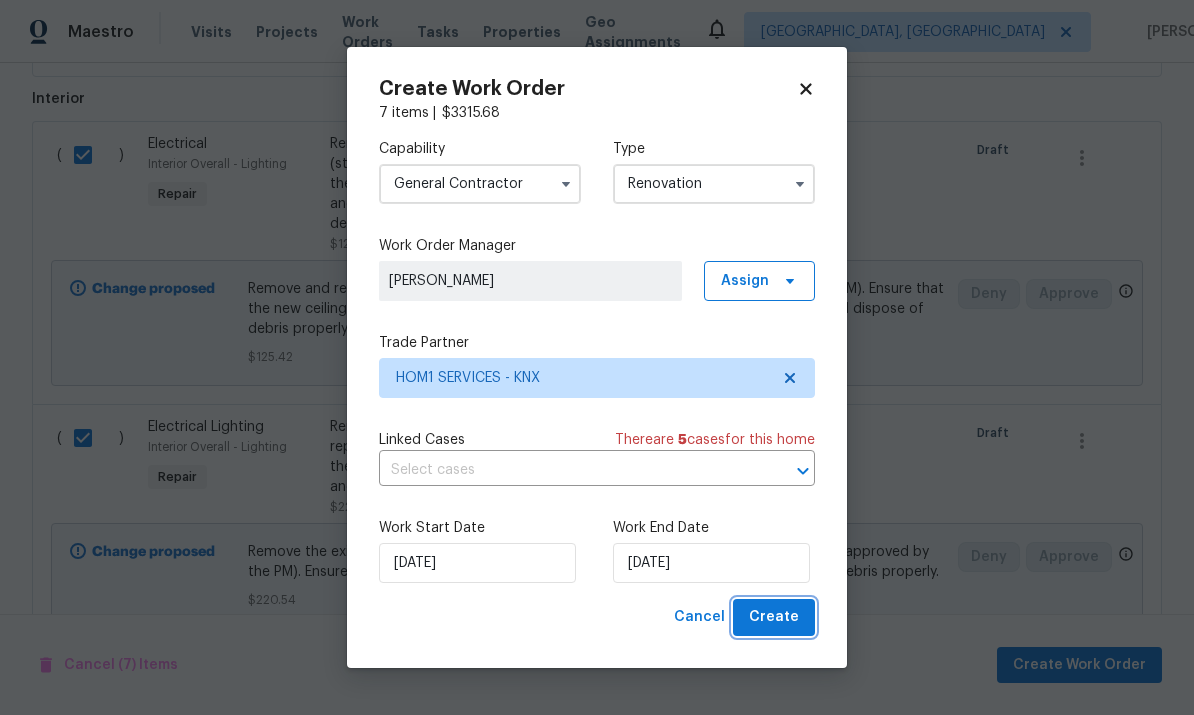 click on "Create" at bounding box center [774, 617] 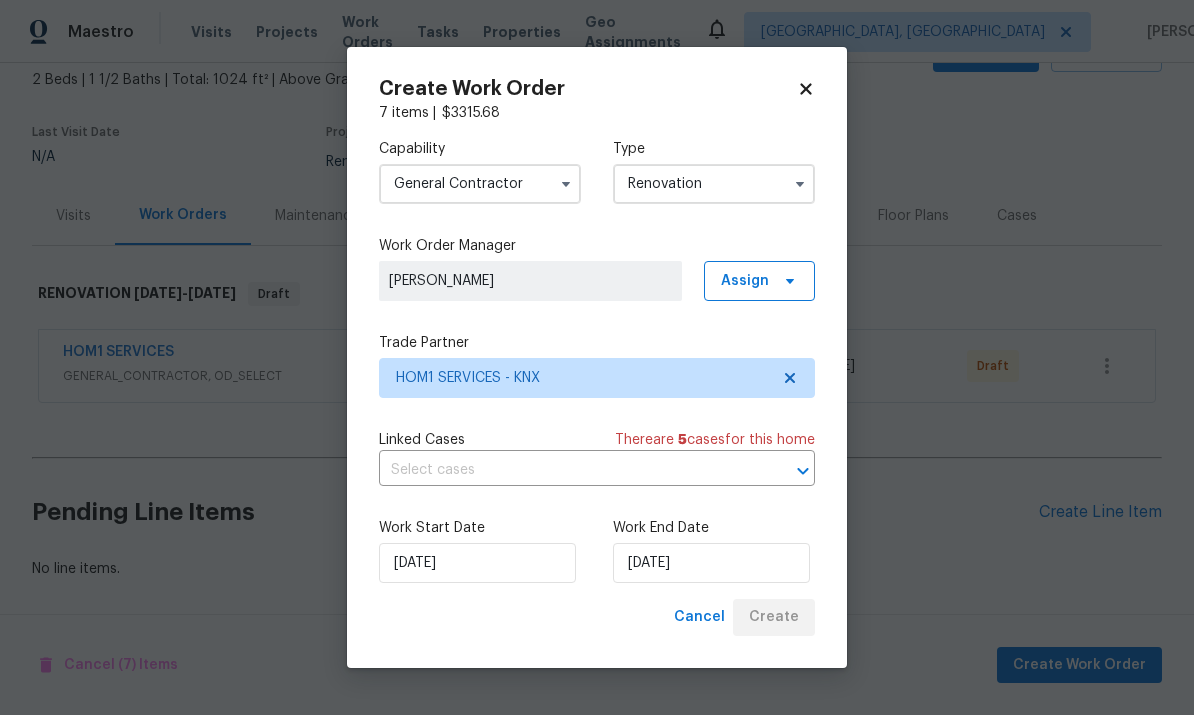 scroll, scrollTop: 41, scrollLeft: 0, axis: vertical 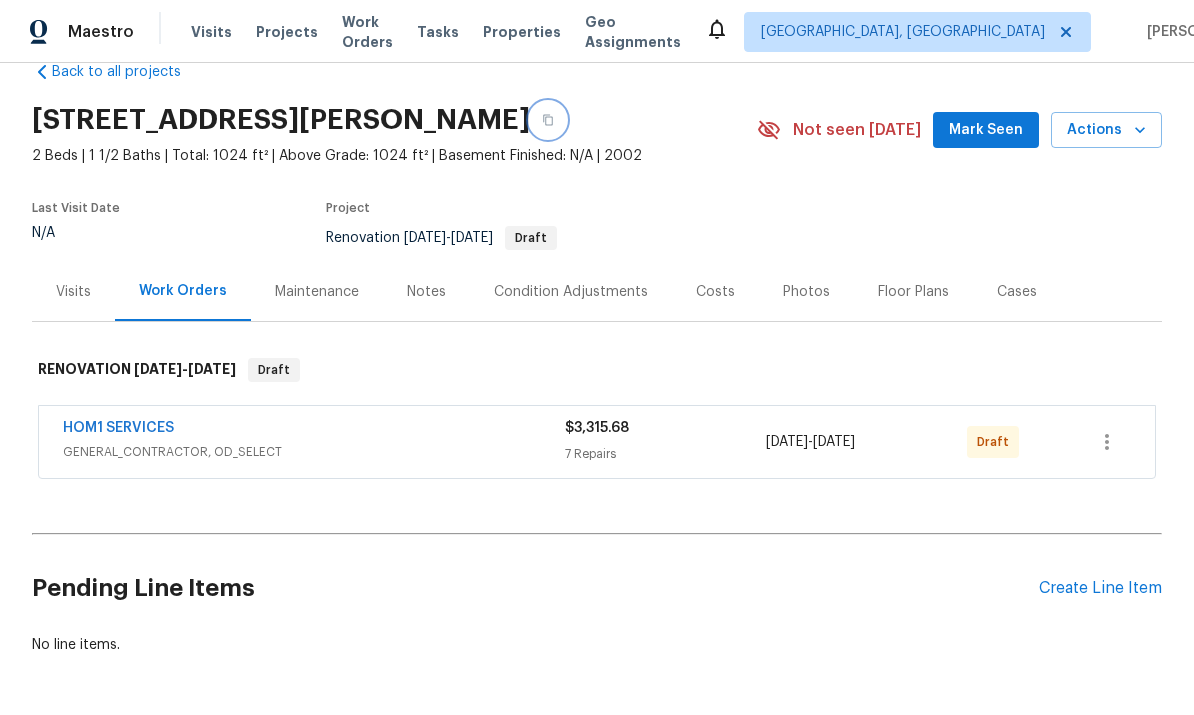 click at bounding box center [548, 120] 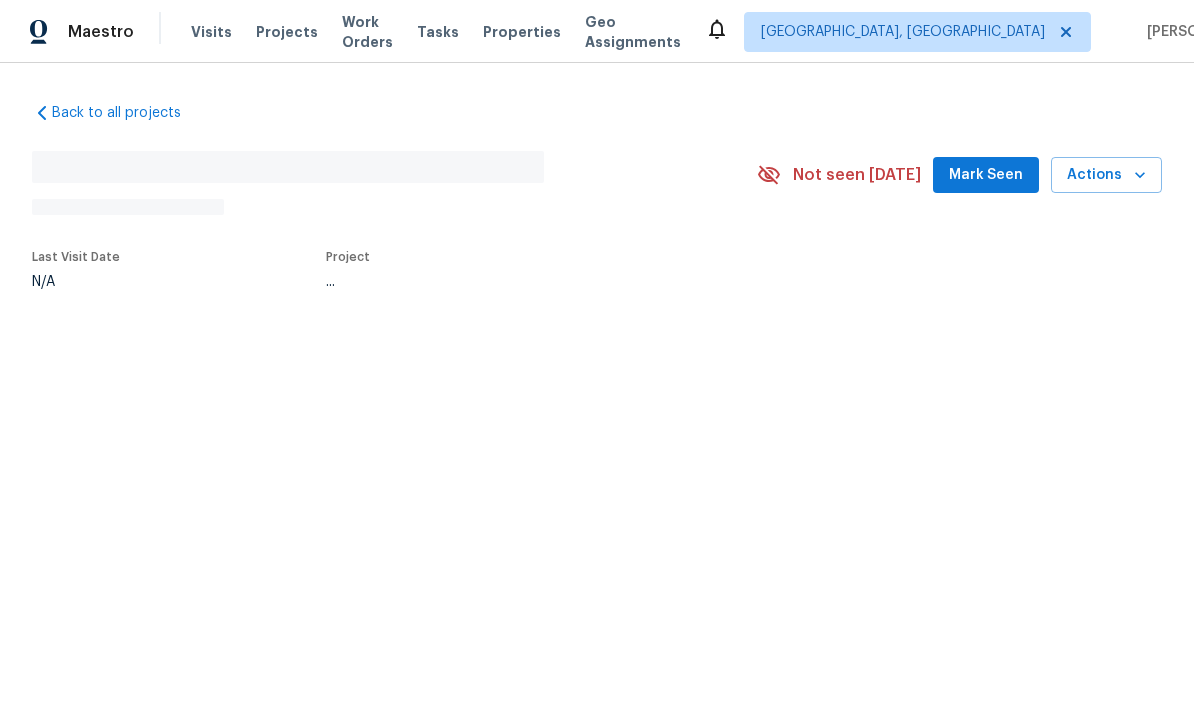 scroll, scrollTop: 0, scrollLeft: 0, axis: both 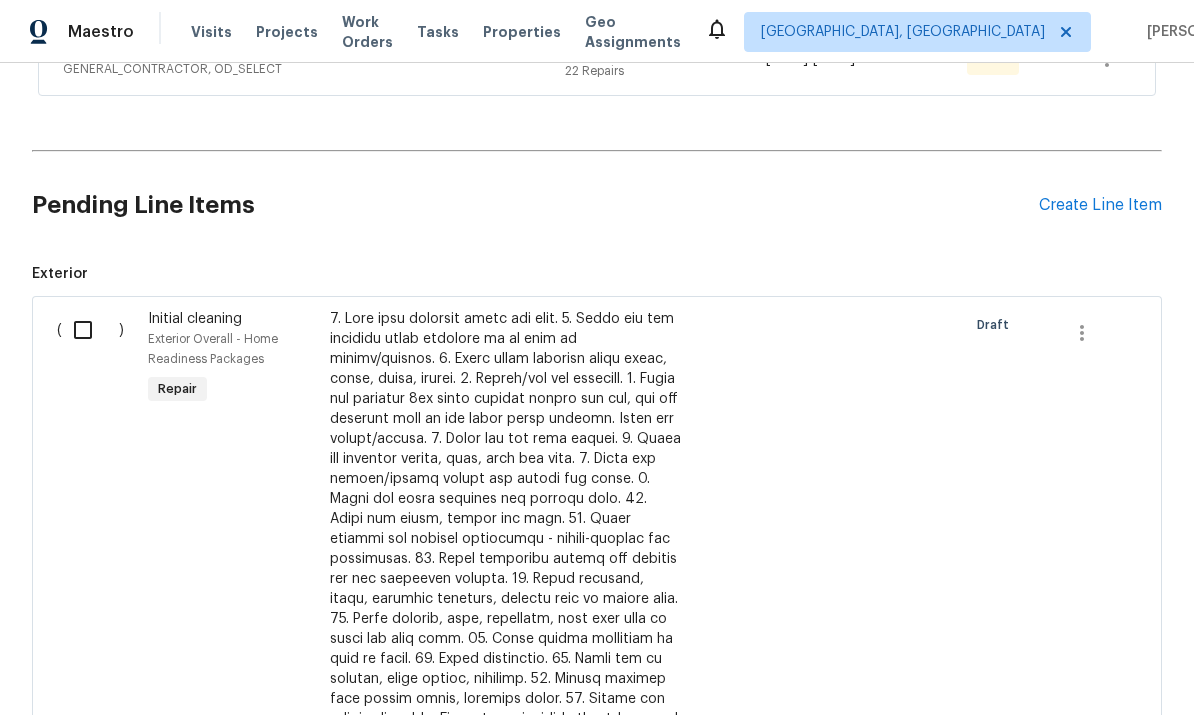 click at bounding box center (90, 330) 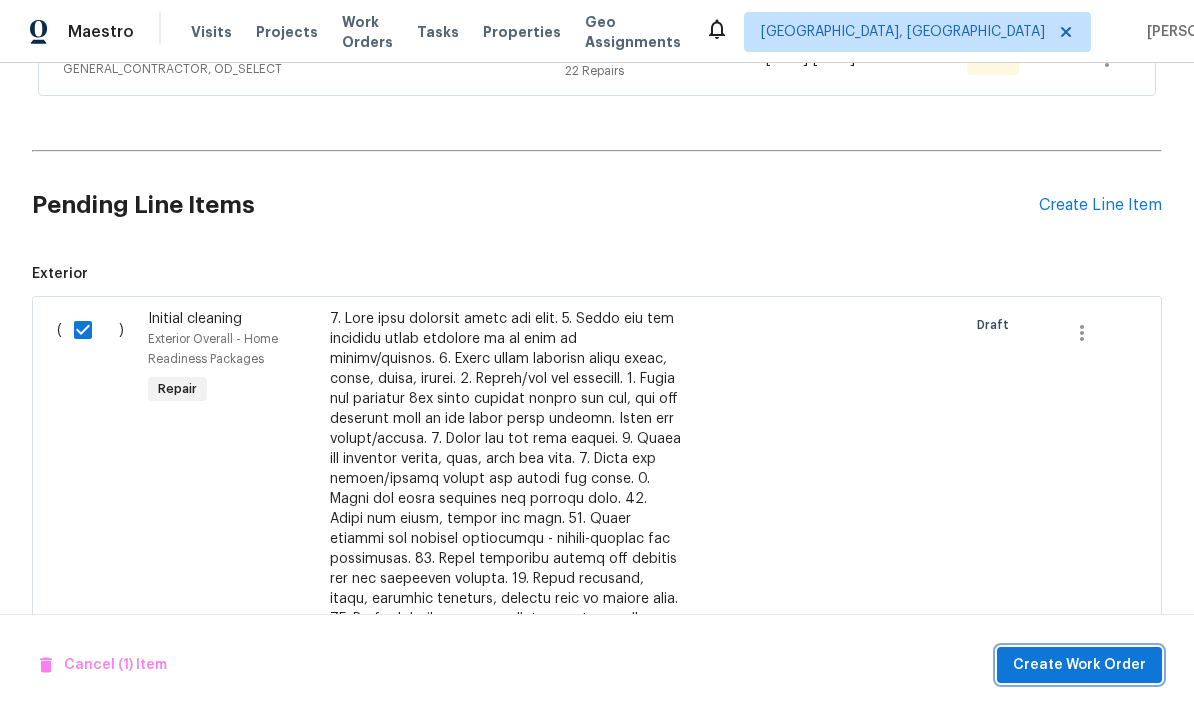 click on "Create Work Order" at bounding box center (1079, 665) 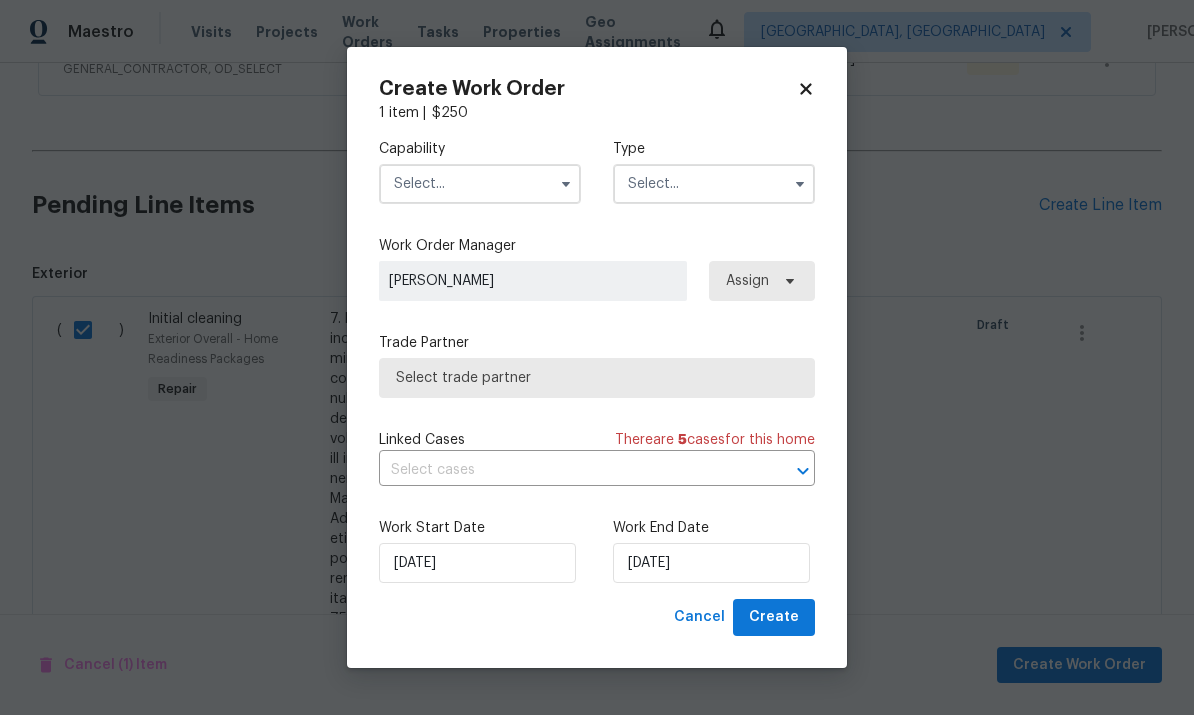 click at bounding box center (480, 184) 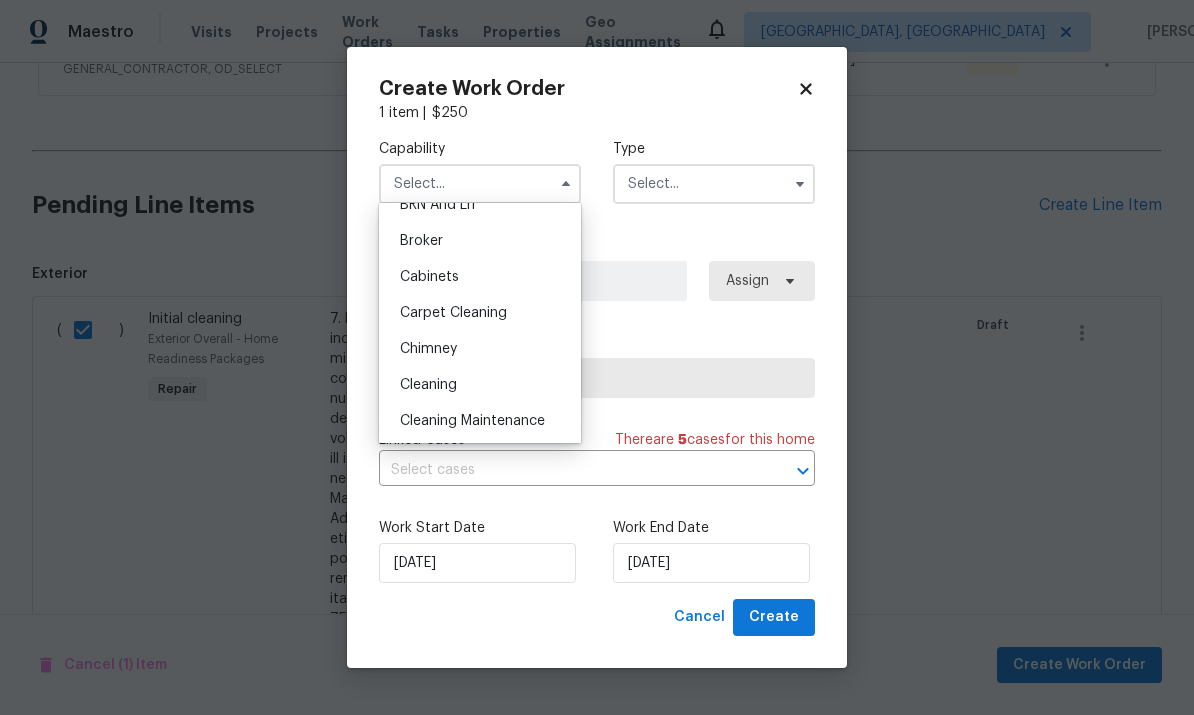 scroll, scrollTop: 131, scrollLeft: 0, axis: vertical 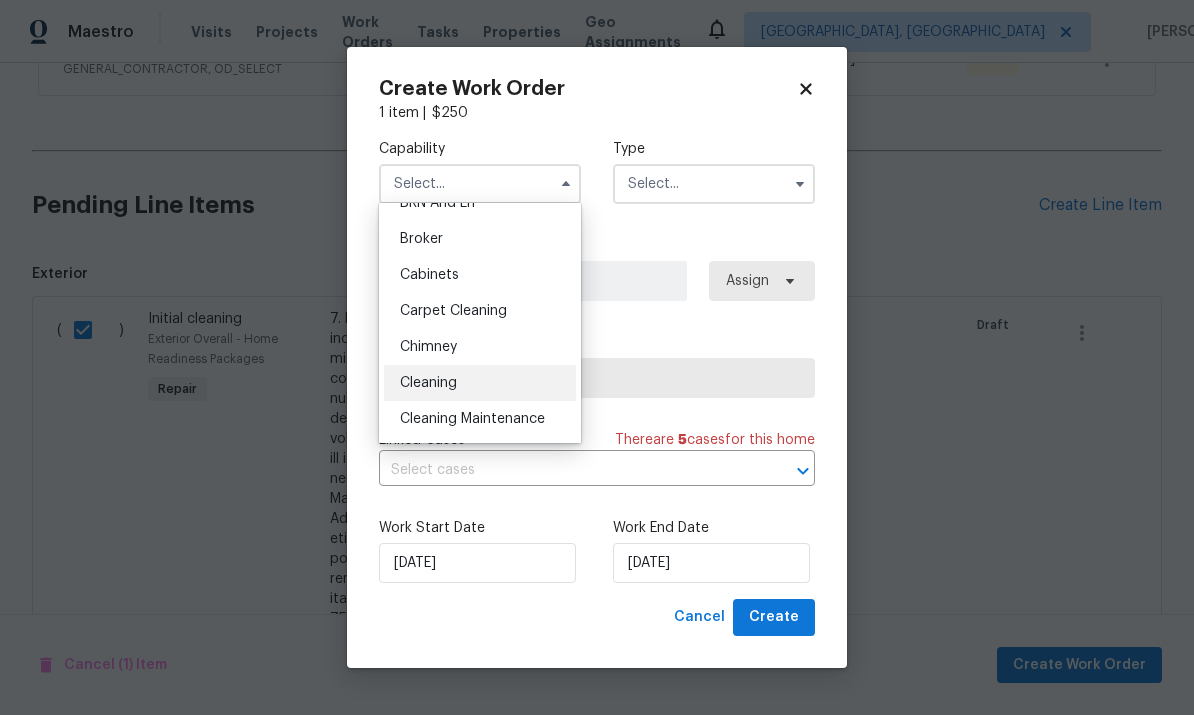 click on "Cleaning" at bounding box center [480, 383] 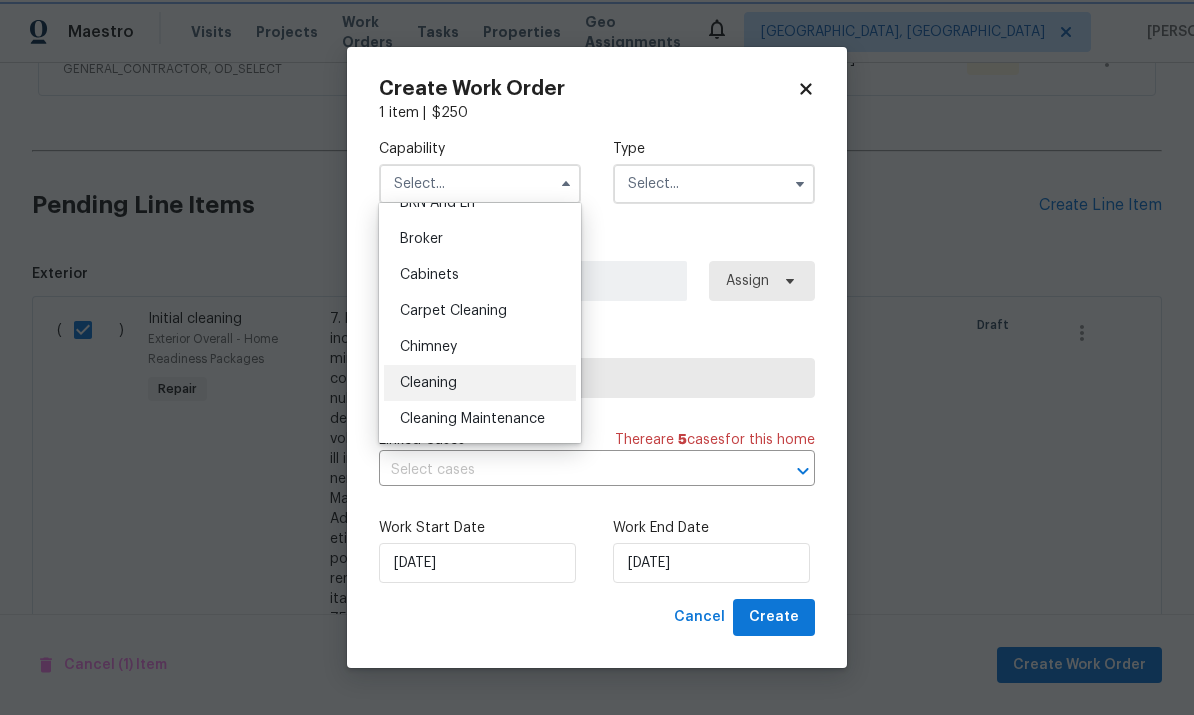 type on "Cleaning" 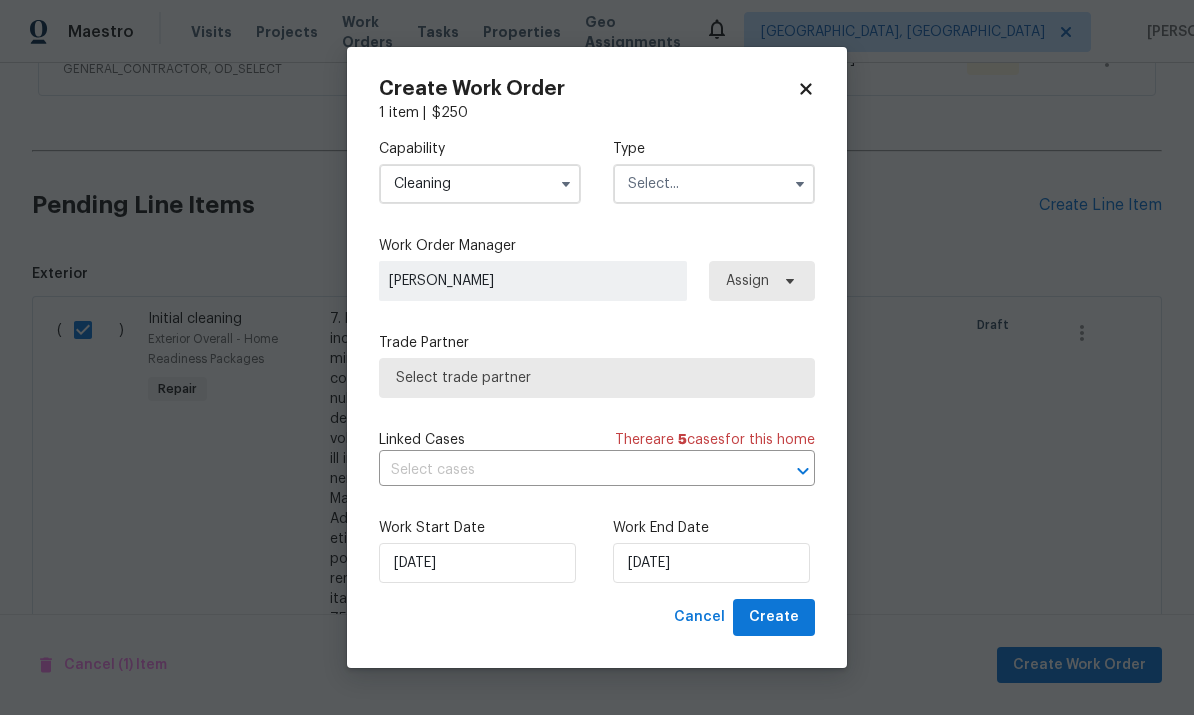 click at bounding box center (714, 184) 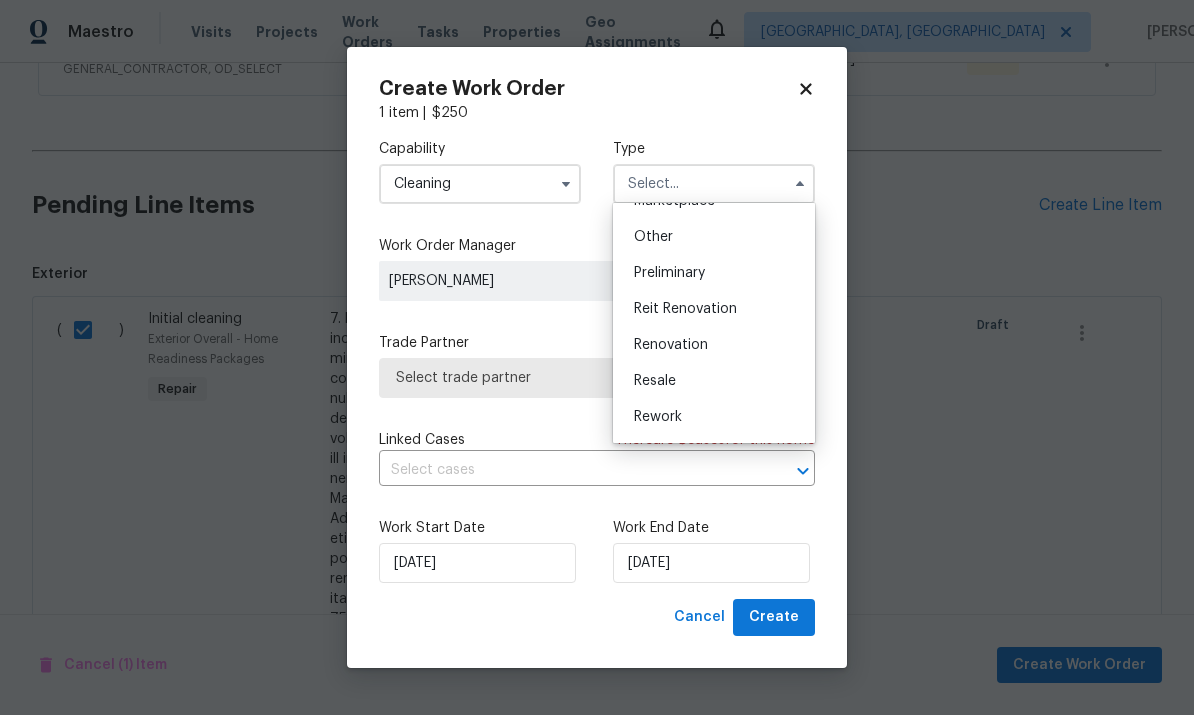 scroll, scrollTop: 395, scrollLeft: 0, axis: vertical 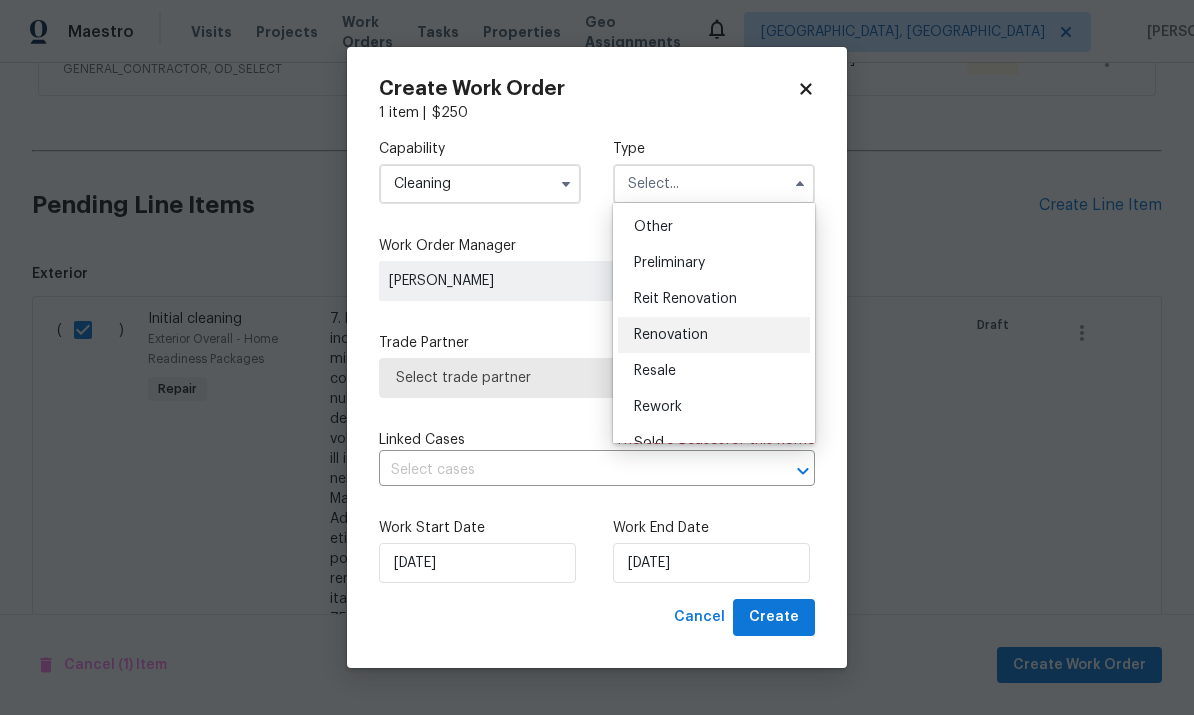 click on "Renovation" at bounding box center (714, 335) 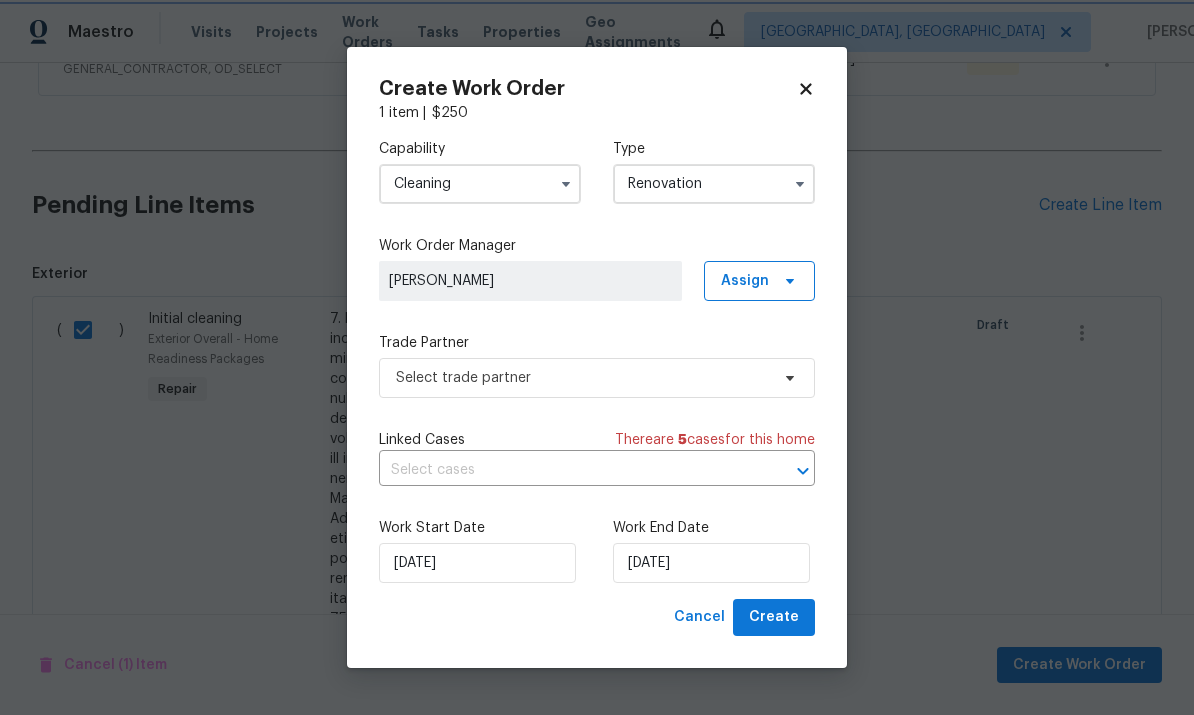 scroll, scrollTop: 0, scrollLeft: 0, axis: both 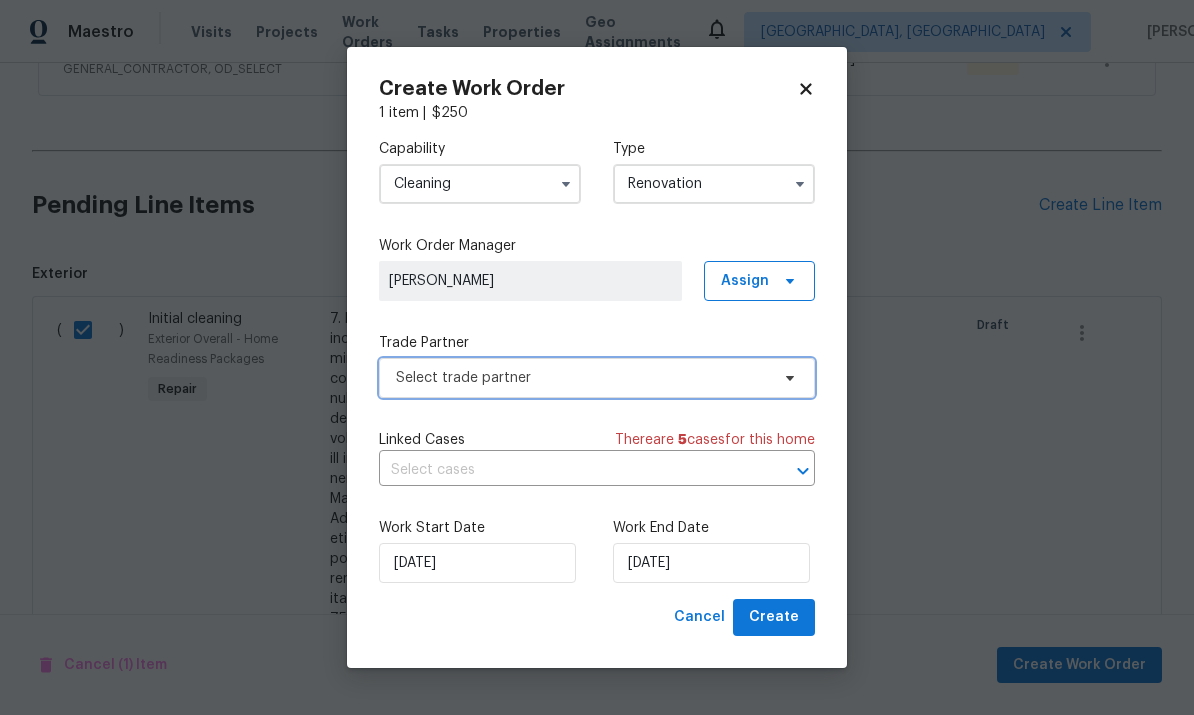 click on "Select trade partner" at bounding box center (582, 378) 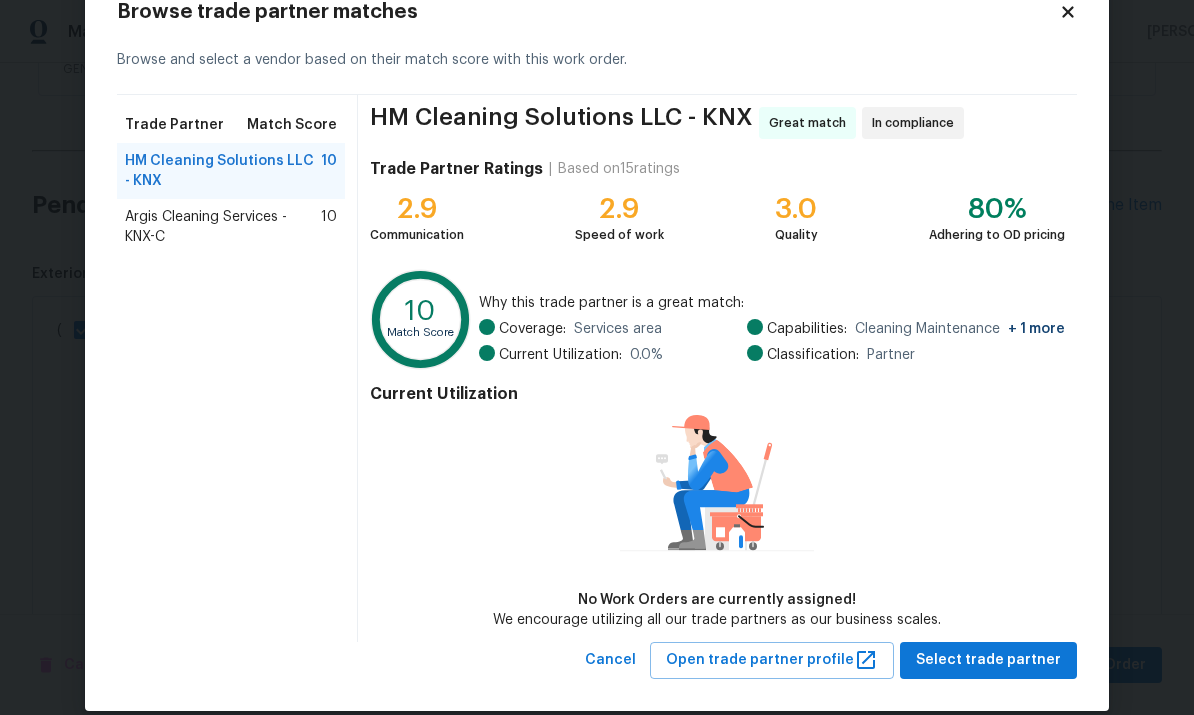 scroll, scrollTop: 65, scrollLeft: 0, axis: vertical 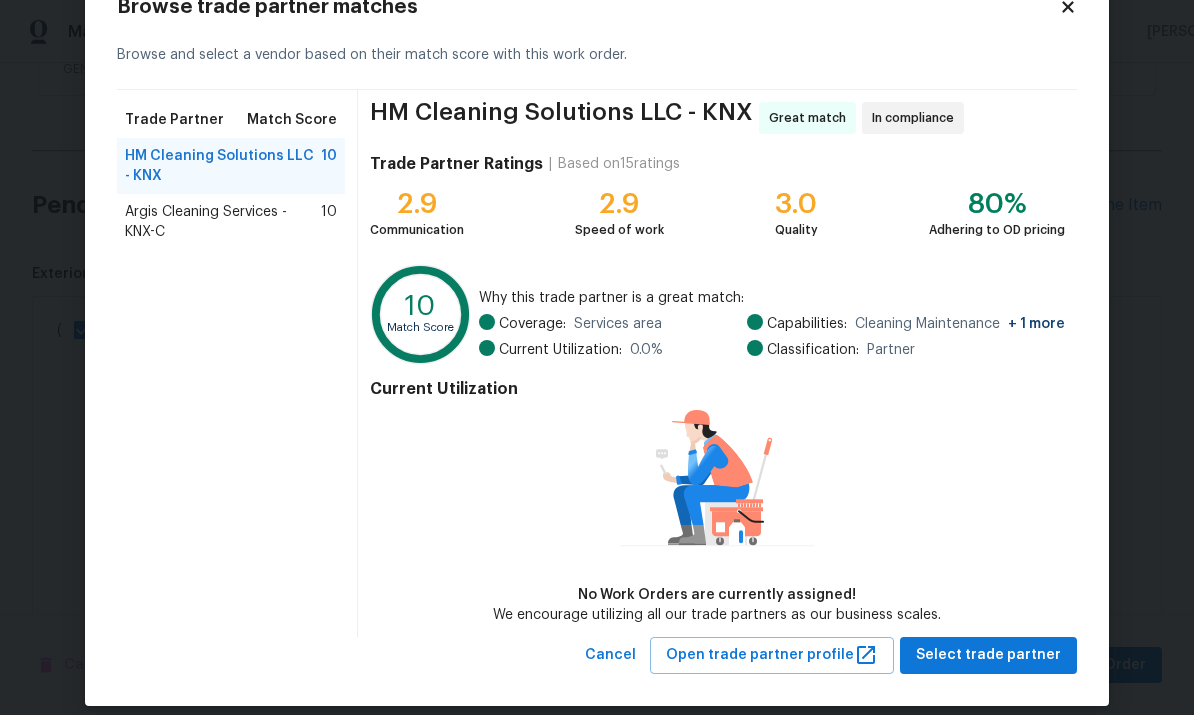 click on "Argis Cleaning Services - KNX-C" at bounding box center [223, 222] 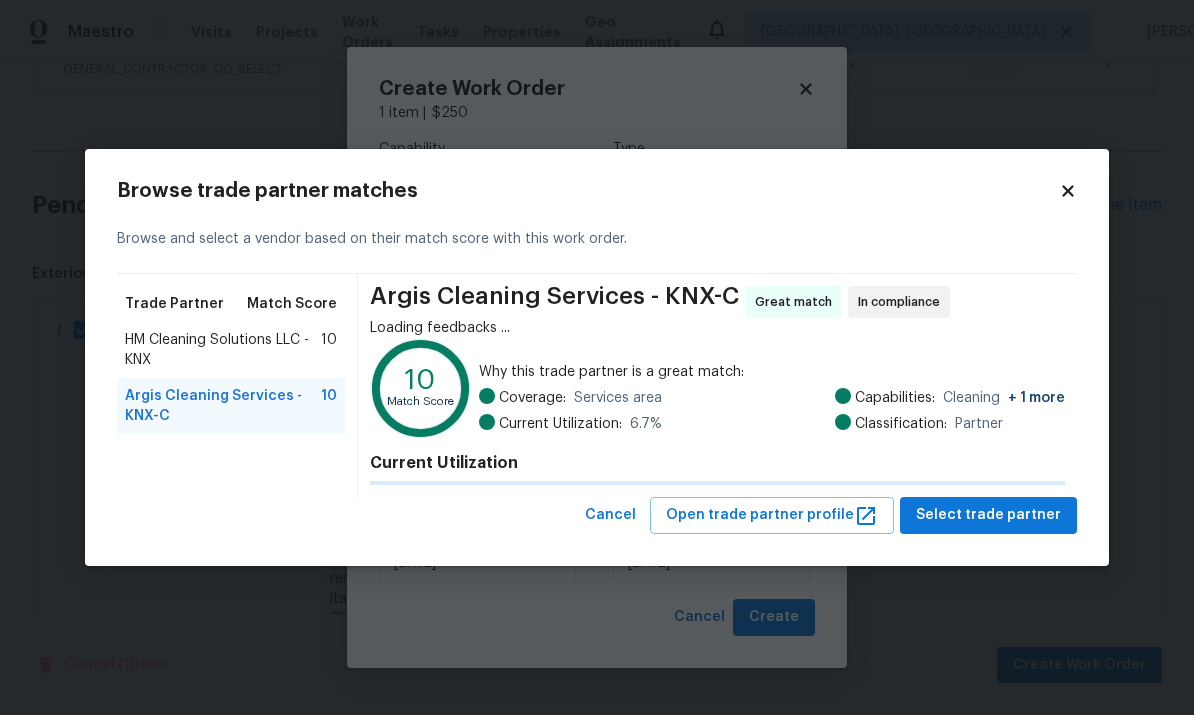 scroll, scrollTop: 0, scrollLeft: 0, axis: both 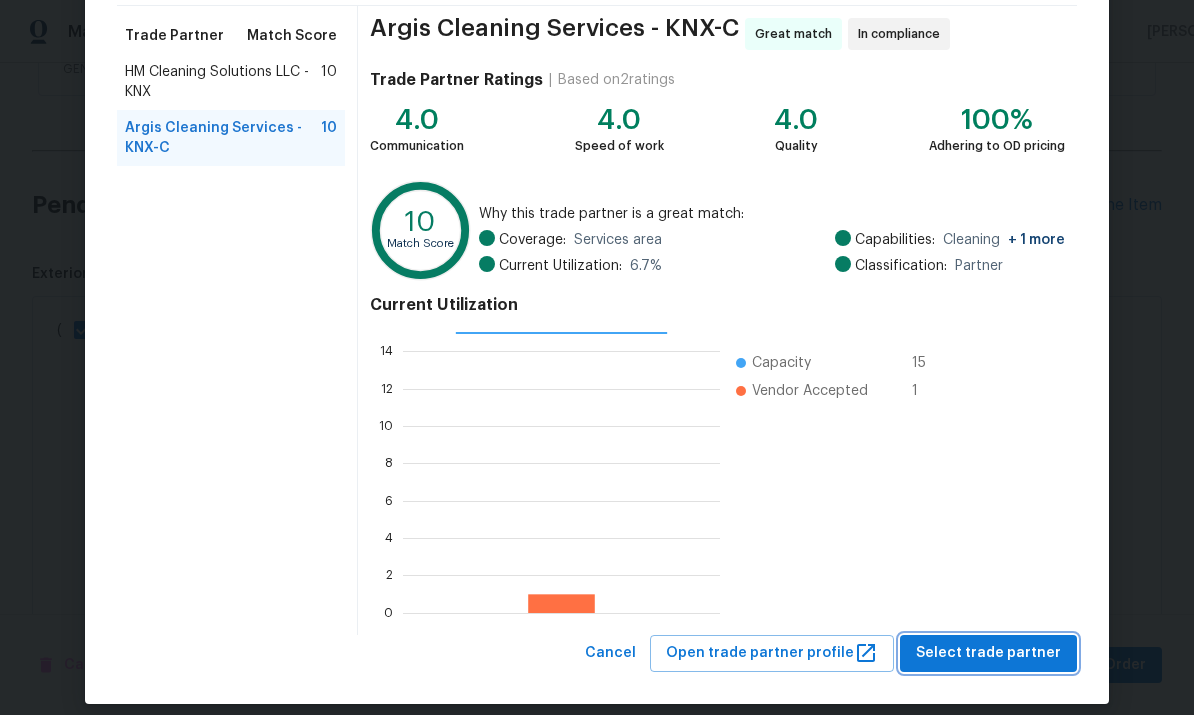 click on "Select trade partner" at bounding box center (988, 653) 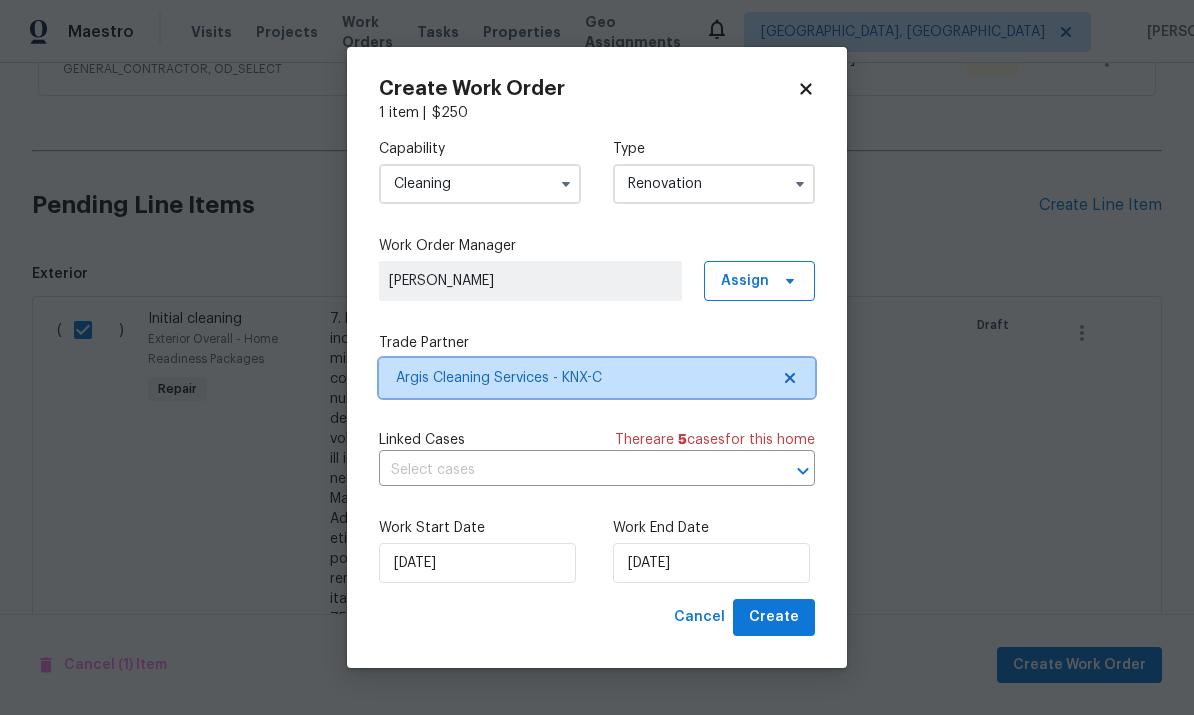 scroll, scrollTop: 0, scrollLeft: 0, axis: both 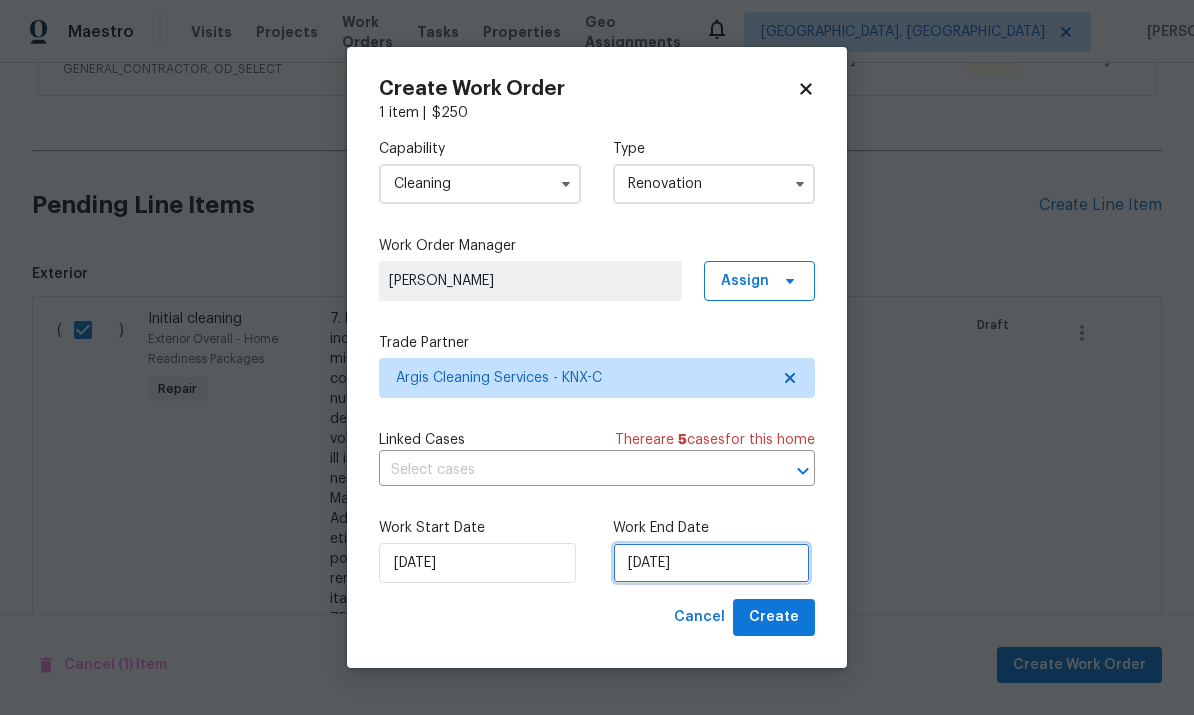 click on "[DATE]" at bounding box center (711, 563) 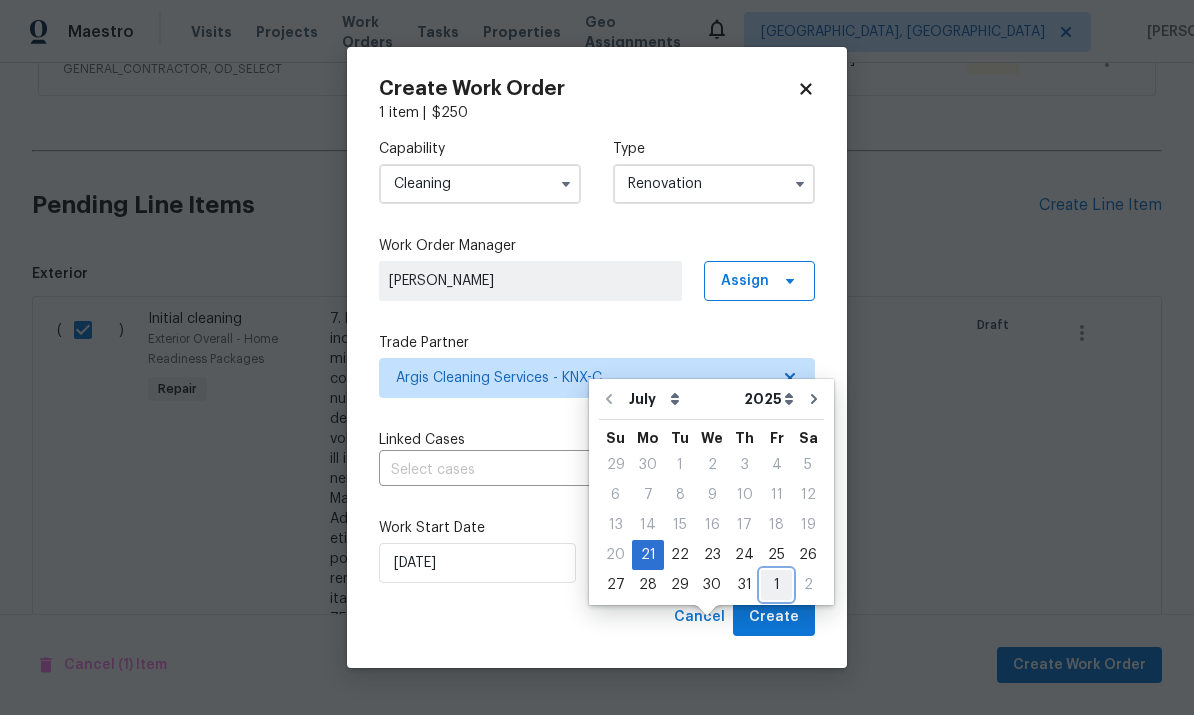 click on "1" at bounding box center [776, 585] 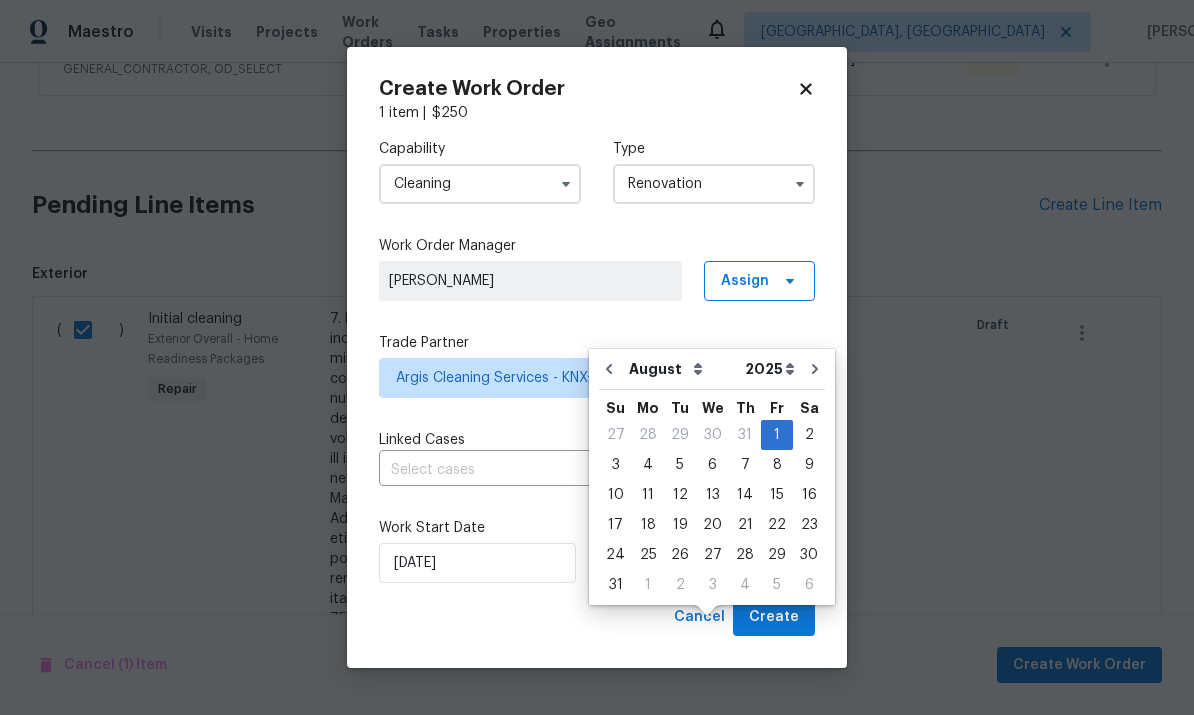 click on "Create" at bounding box center [774, 617] 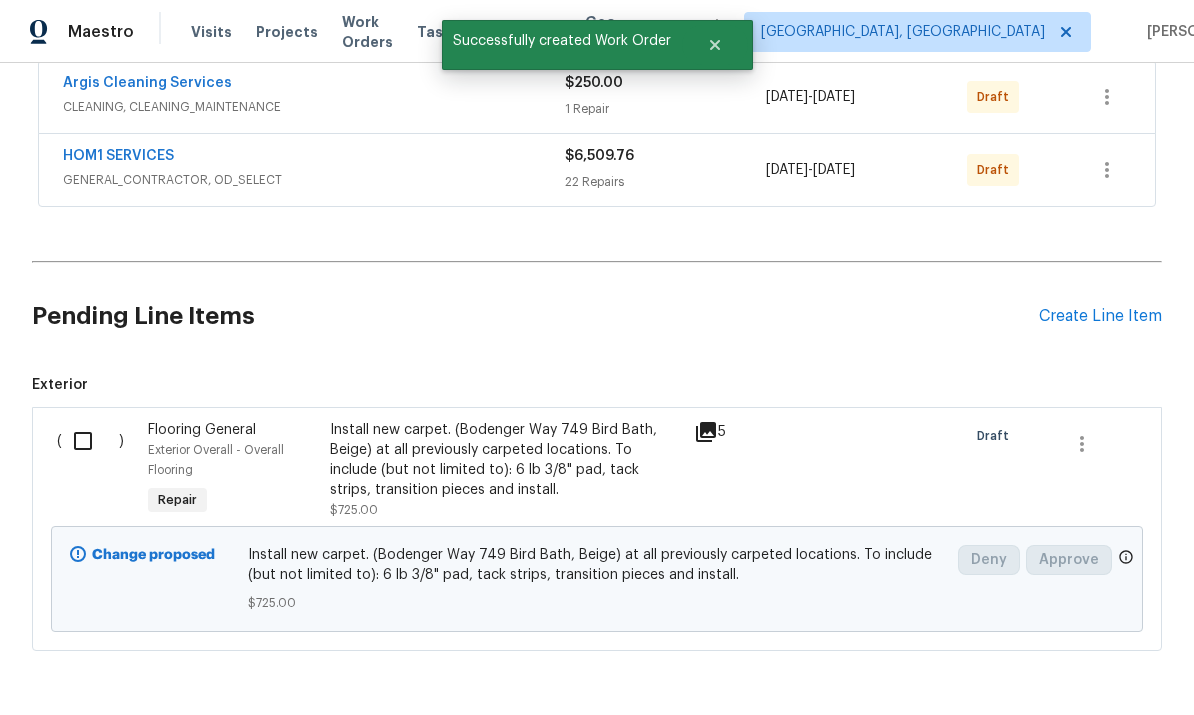 scroll, scrollTop: 384, scrollLeft: 0, axis: vertical 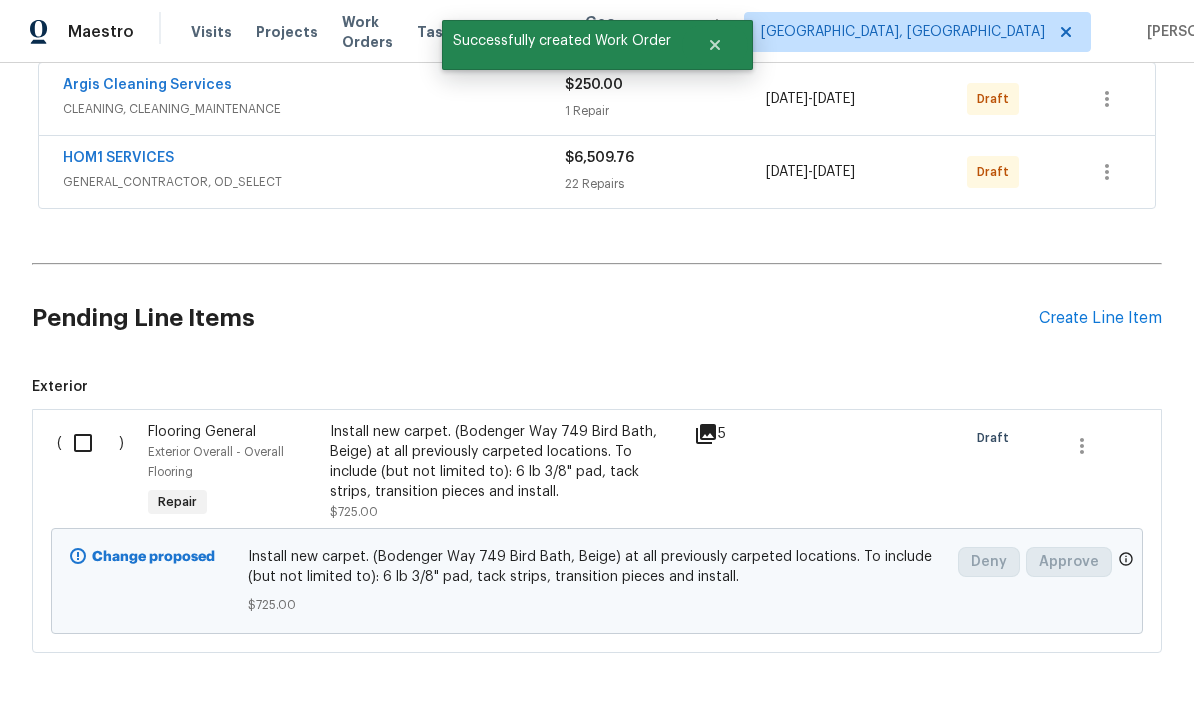 click at bounding box center (90, 443) 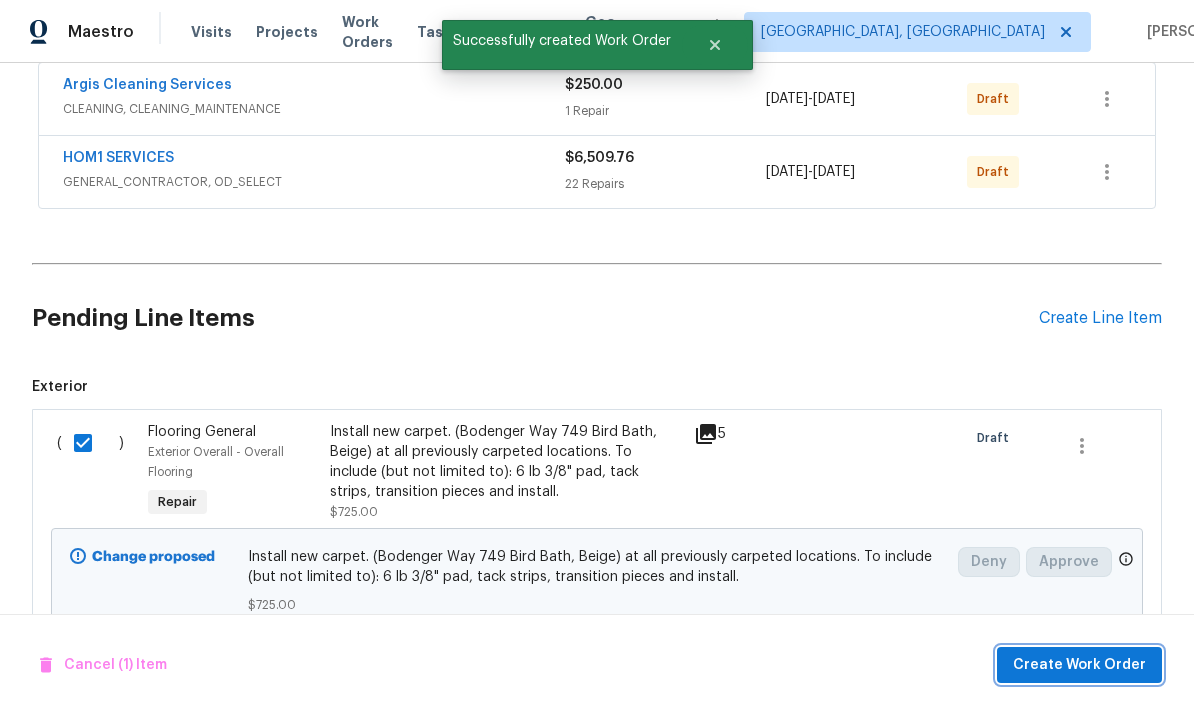 click on "Create Work Order" at bounding box center [1079, 665] 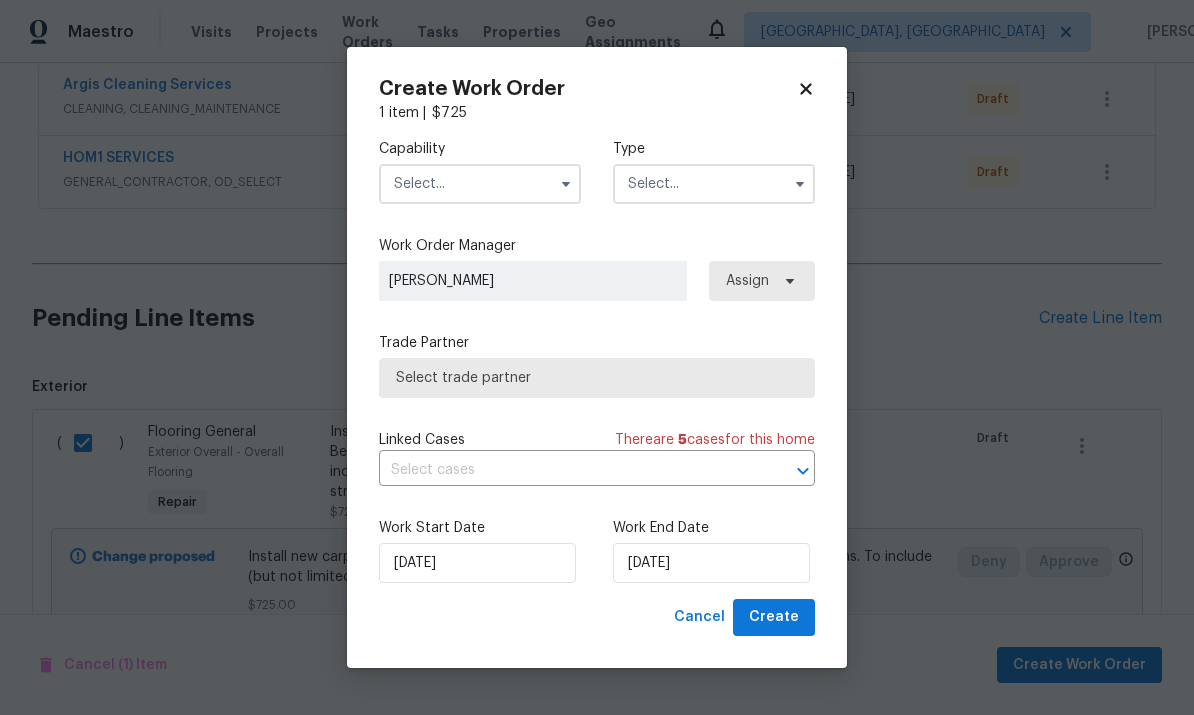 click at bounding box center (480, 184) 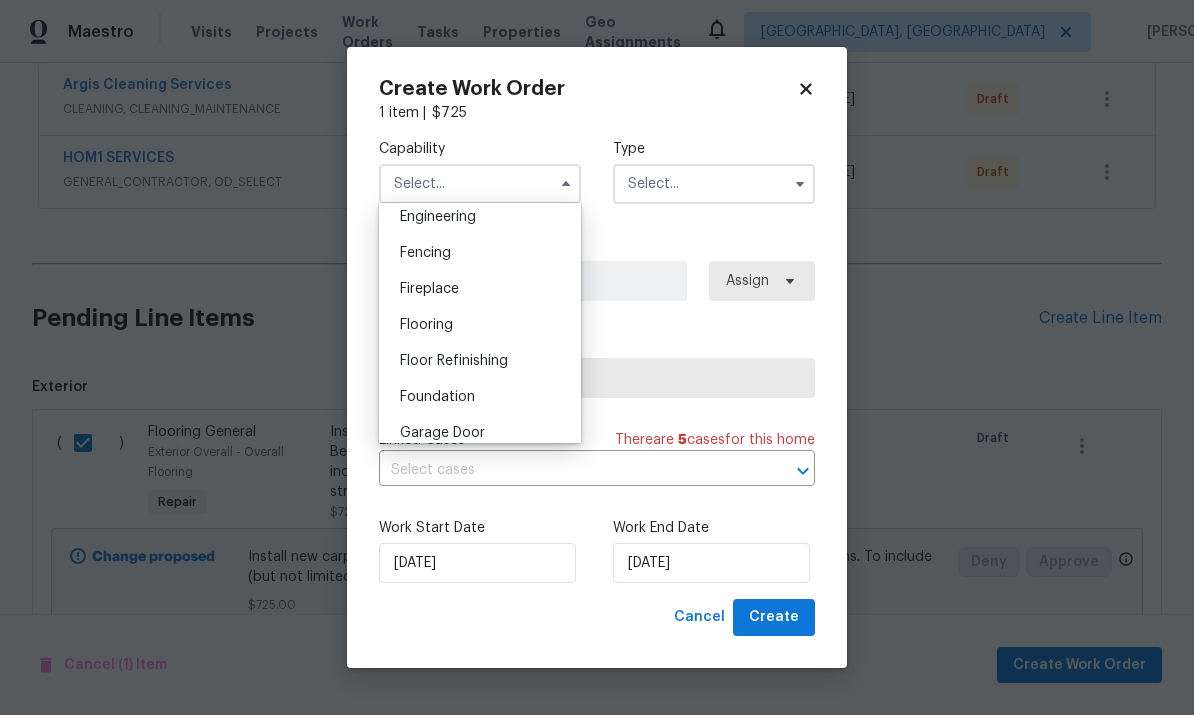 scroll, scrollTop: 706, scrollLeft: 0, axis: vertical 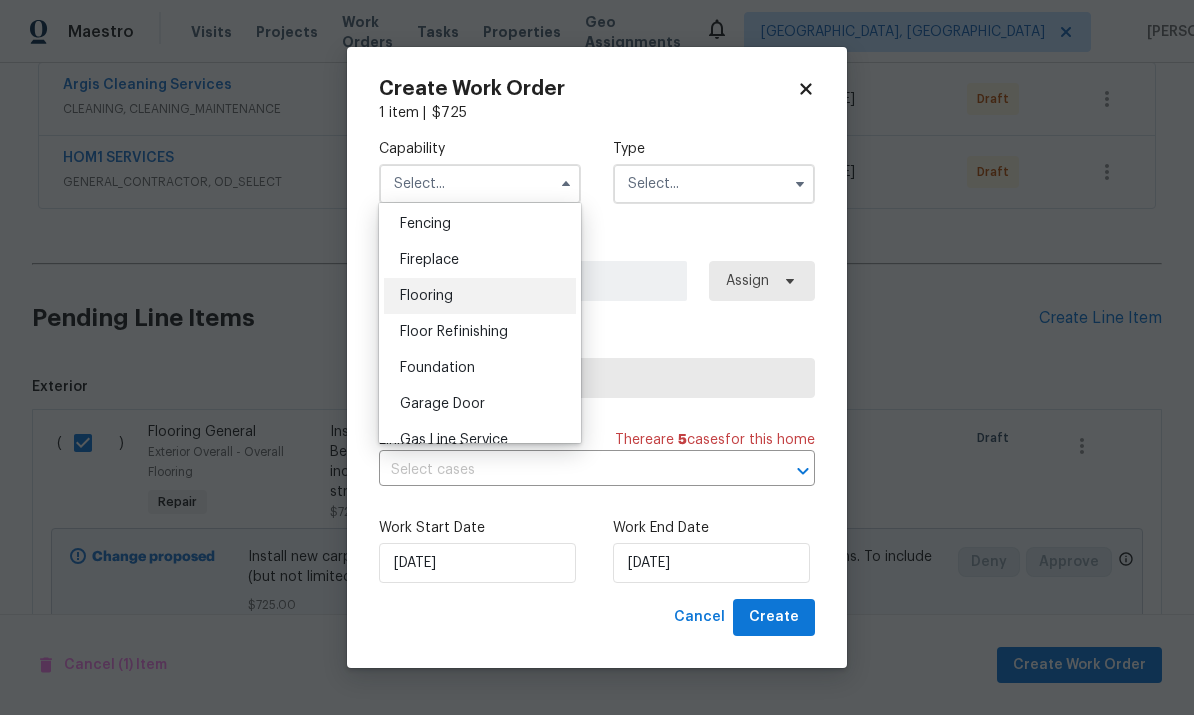 click on "Flooring" at bounding box center (480, 296) 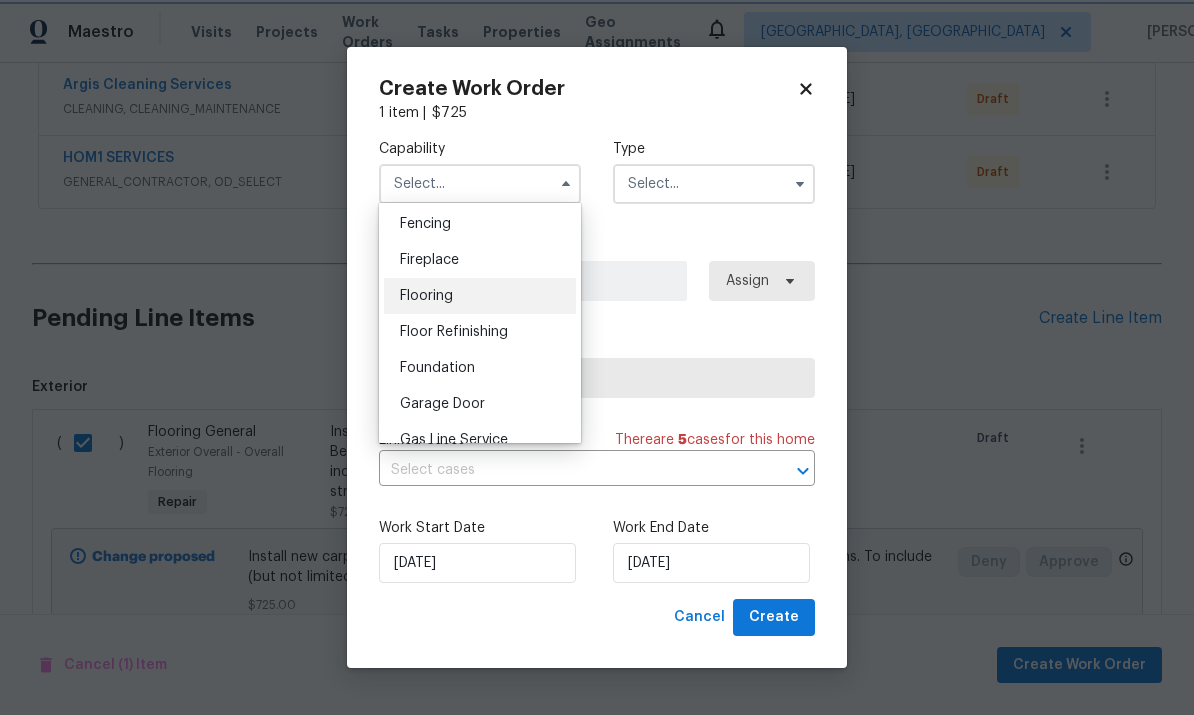 type on "Flooring" 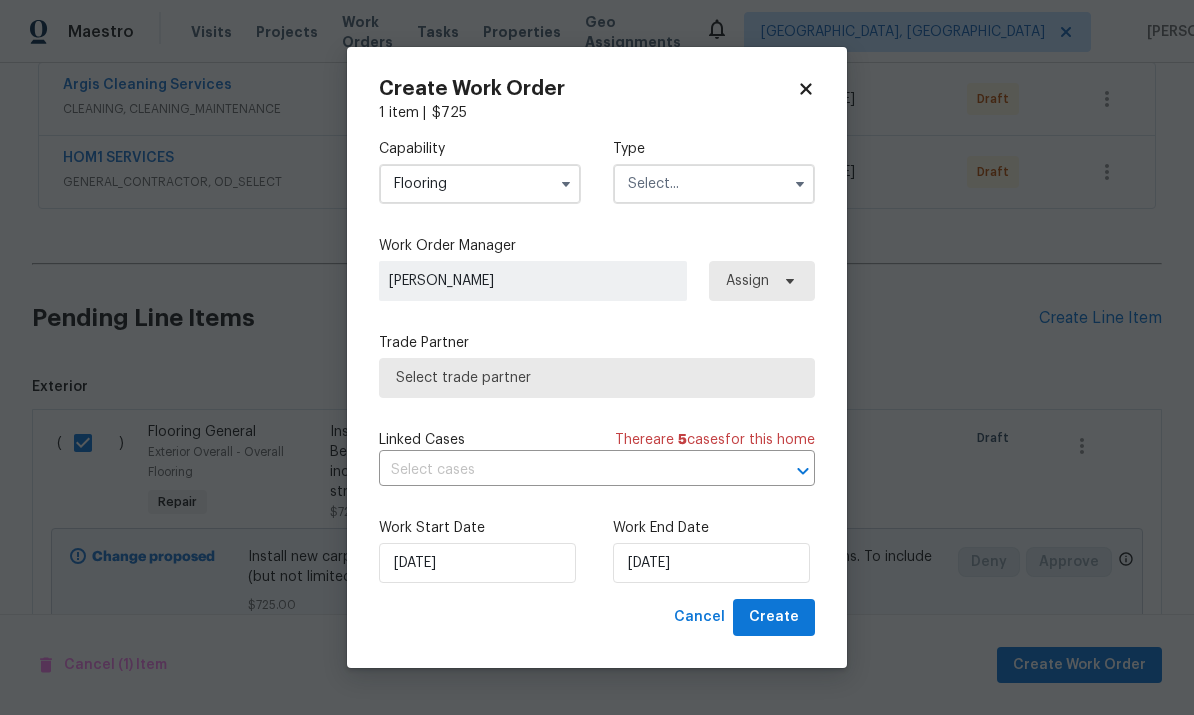 click at bounding box center (714, 184) 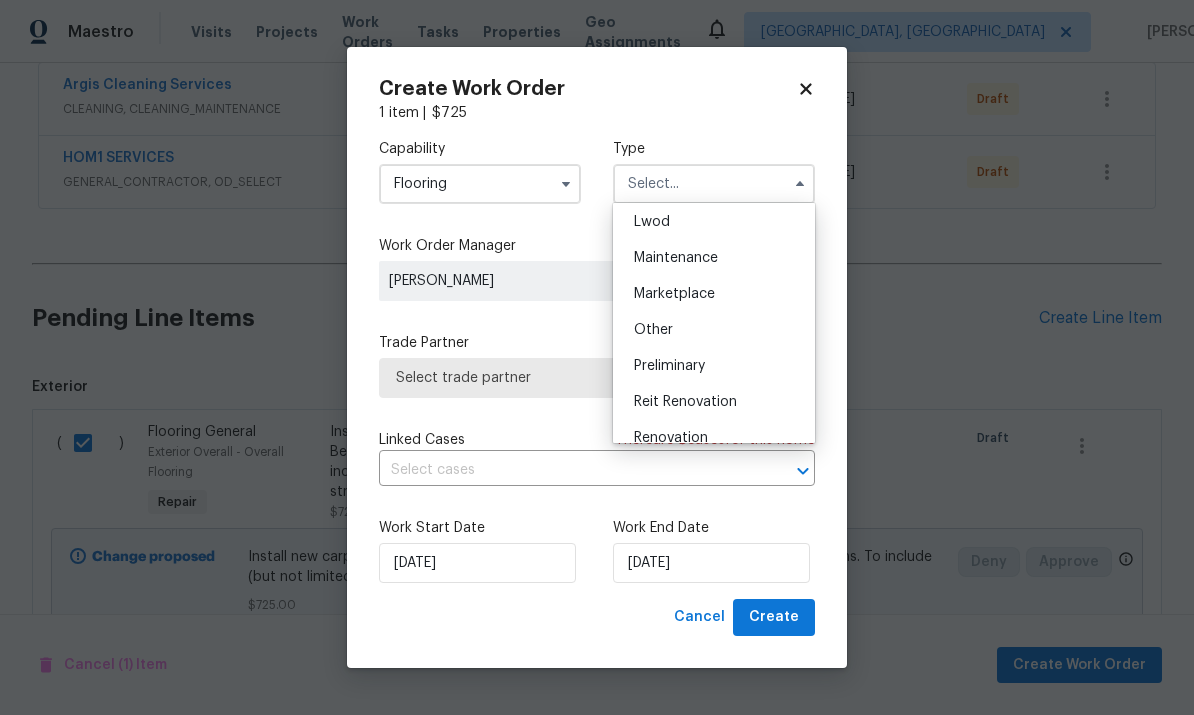 scroll, scrollTop: 291, scrollLeft: 0, axis: vertical 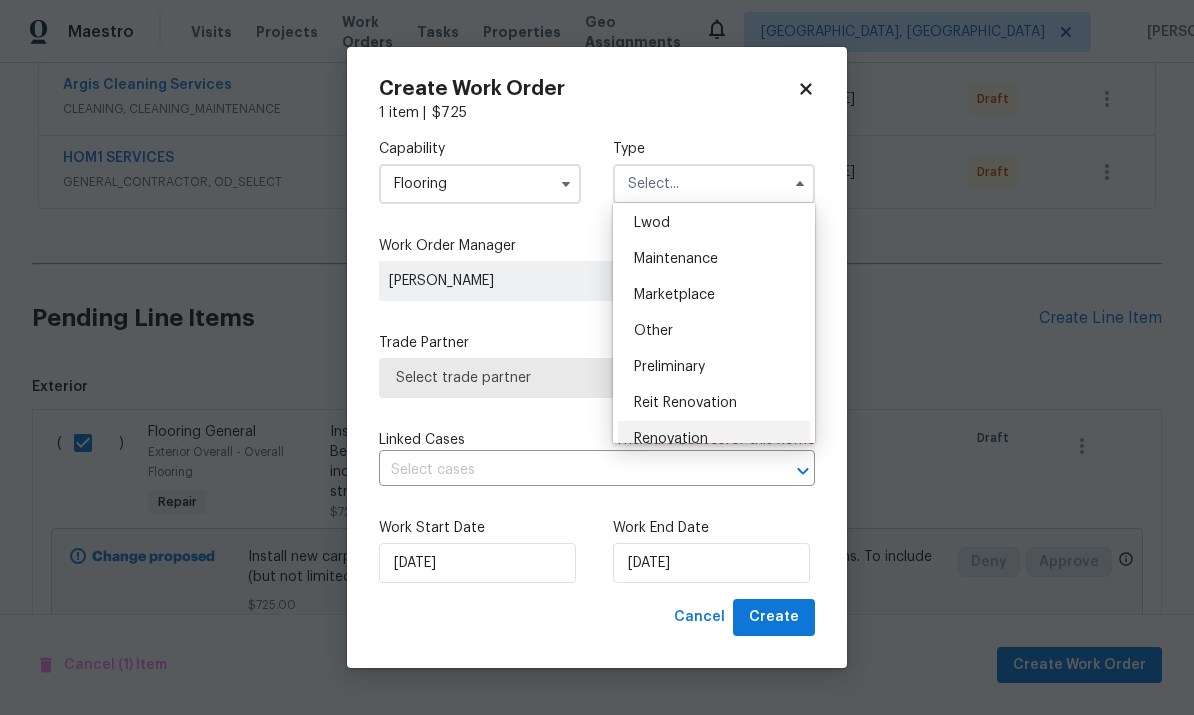 click on "Renovation" at bounding box center (714, 439) 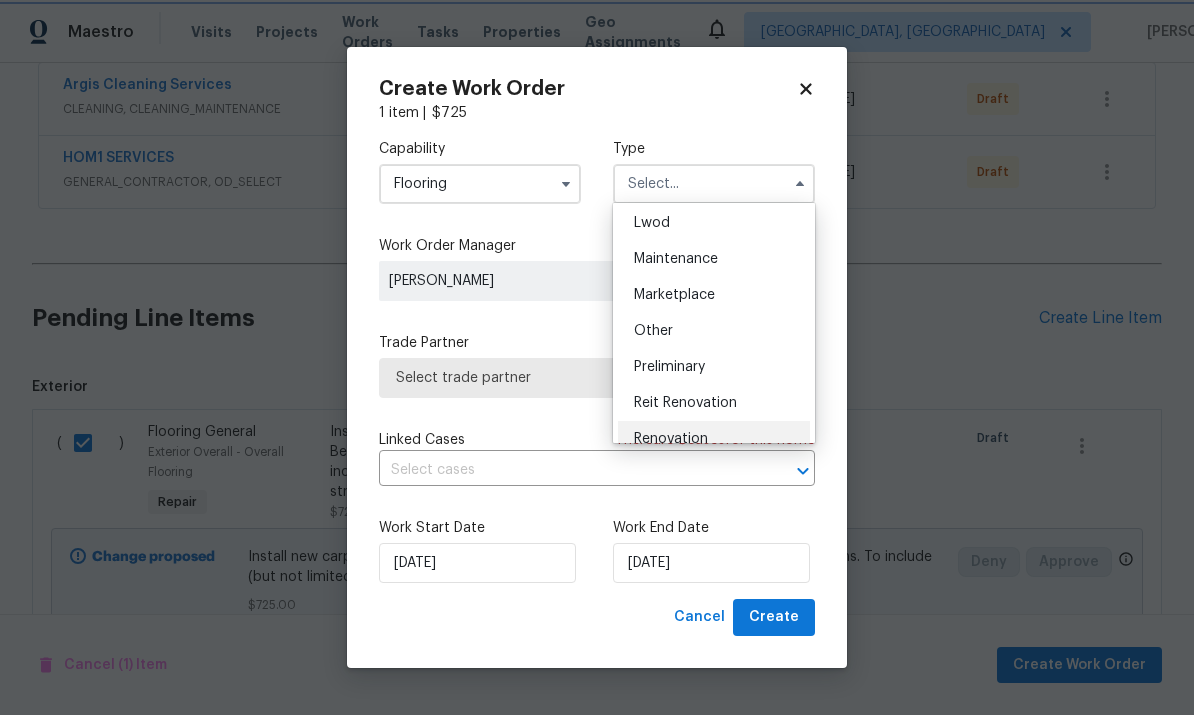 type on "Renovation" 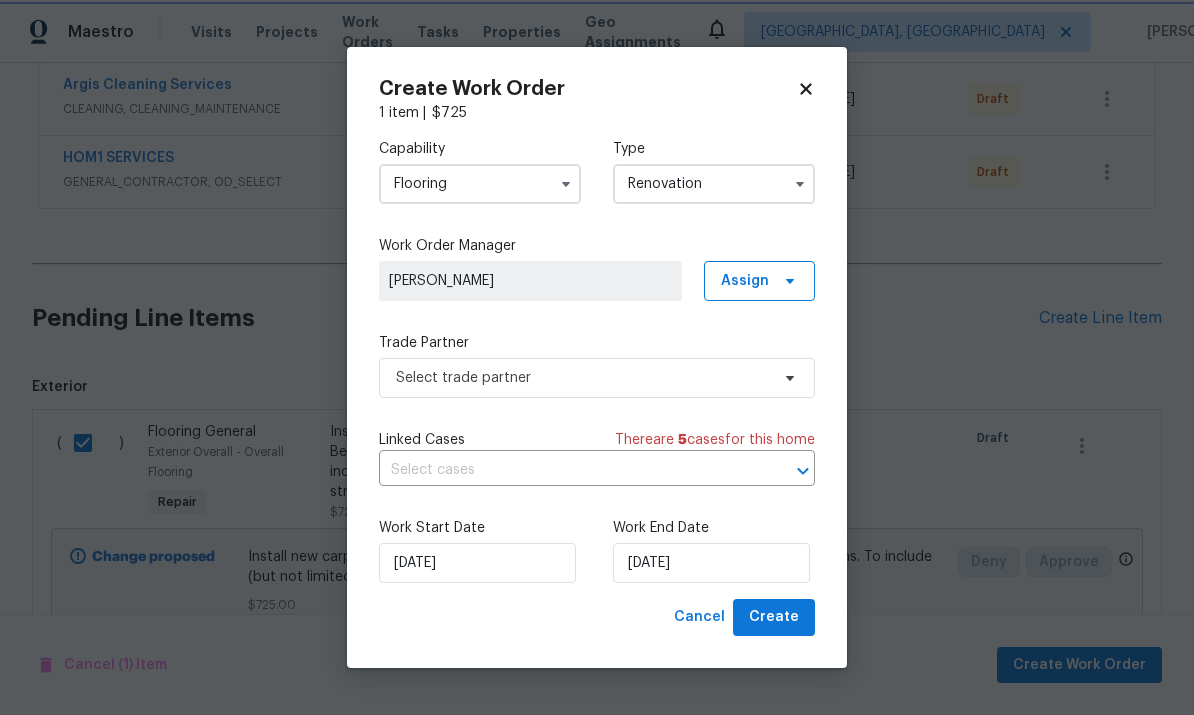 scroll, scrollTop: 0, scrollLeft: 0, axis: both 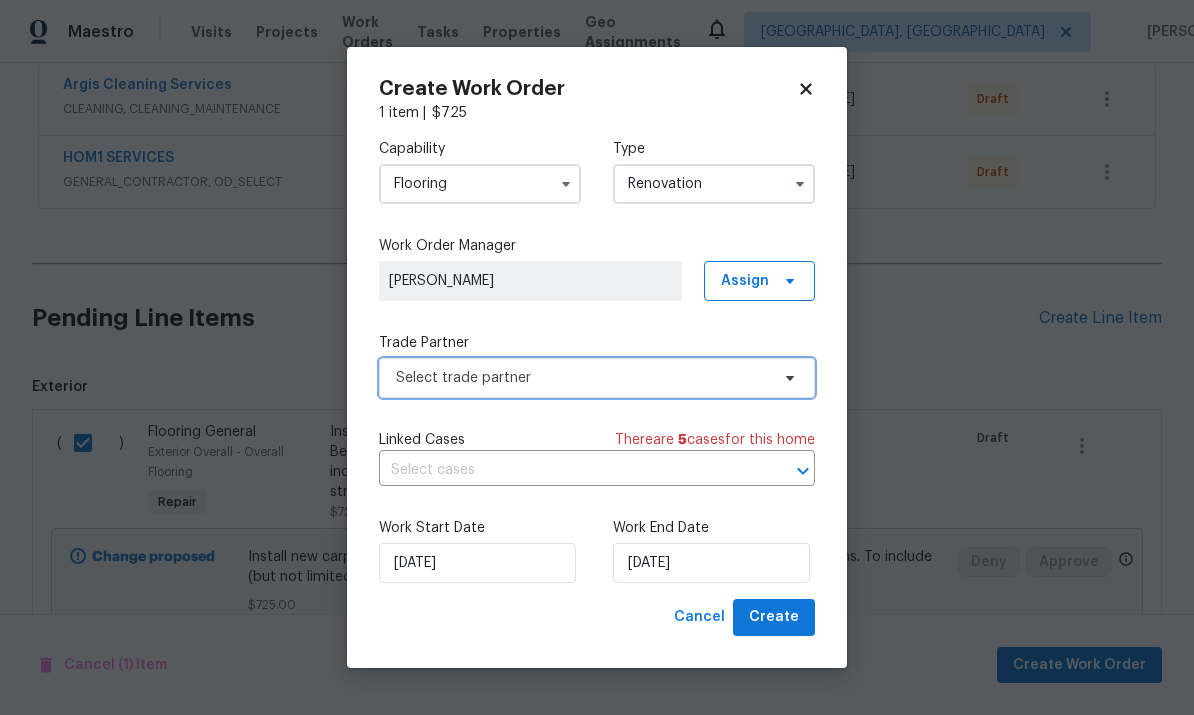 click on "Select trade partner" at bounding box center [582, 378] 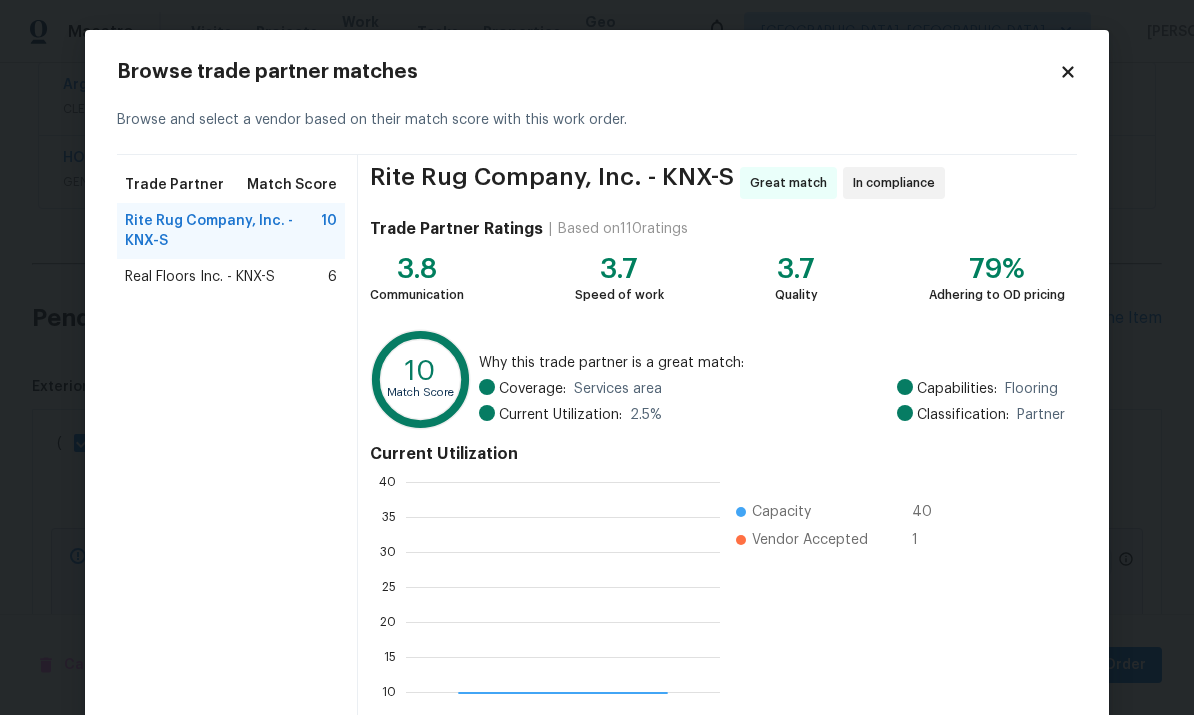 scroll, scrollTop: 2, scrollLeft: 2, axis: both 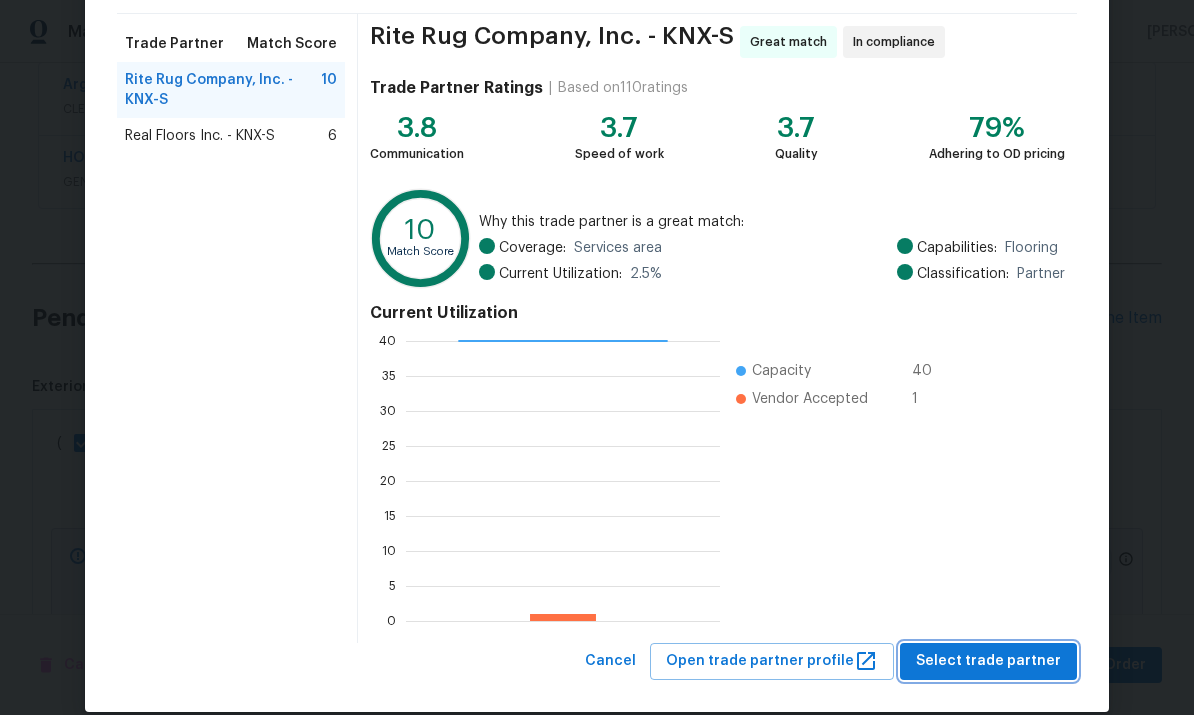 click on "Select trade partner" at bounding box center [988, 661] 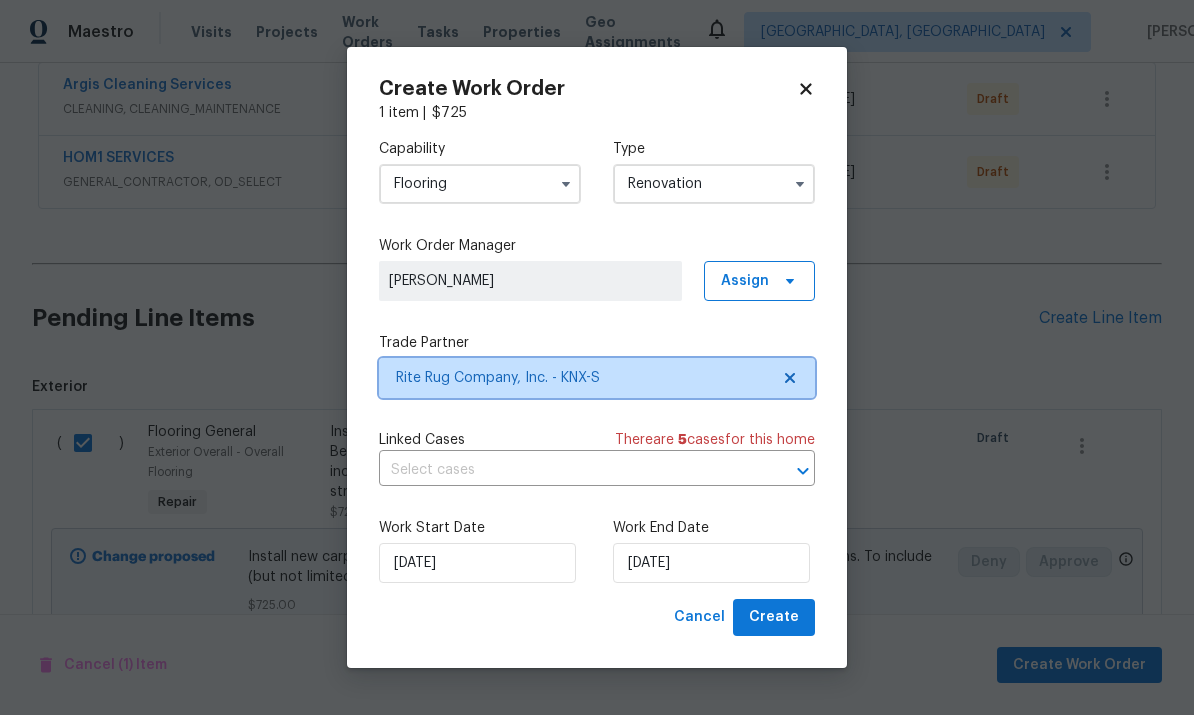 scroll, scrollTop: 0, scrollLeft: 0, axis: both 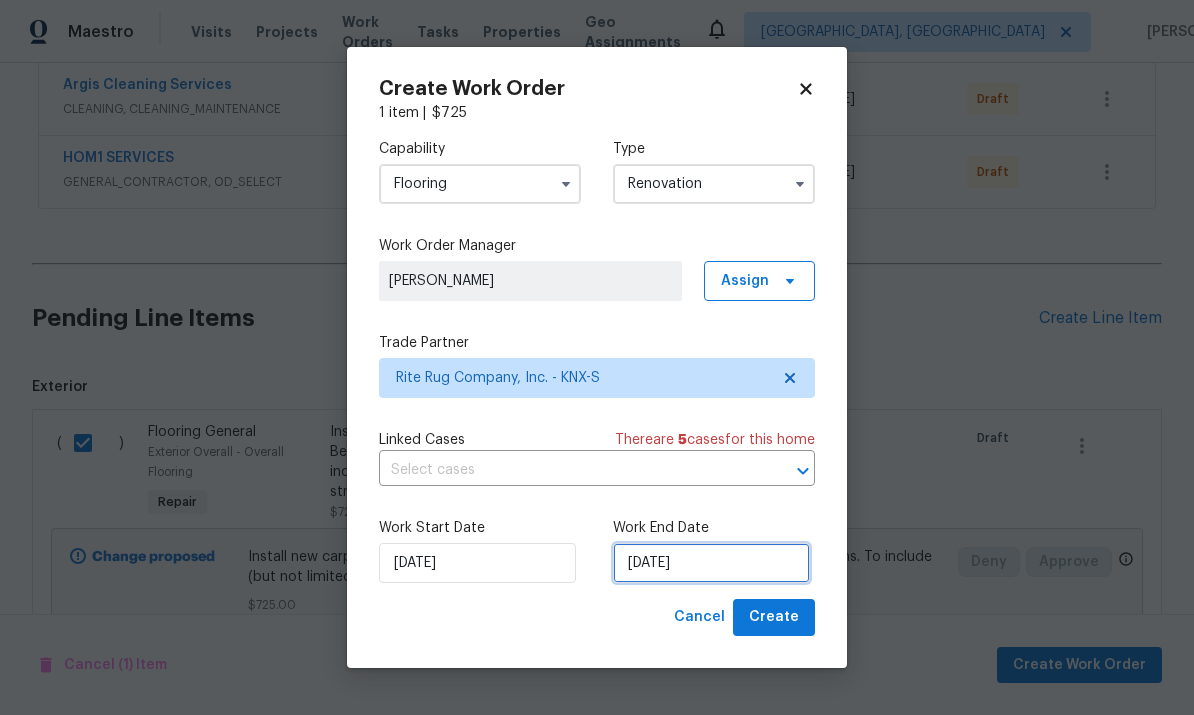 click on "[DATE]" at bounding box center (711, 563) 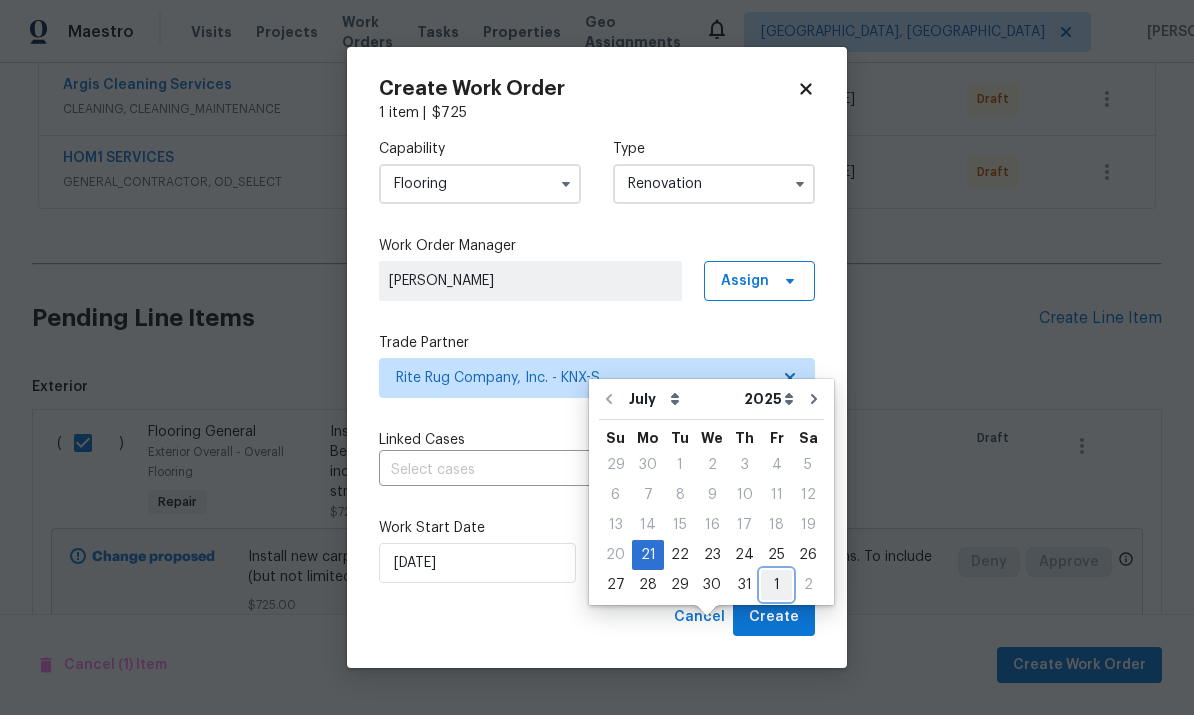 click on "27 28 29 30 31 1 2" at bounding box center (711, 585) 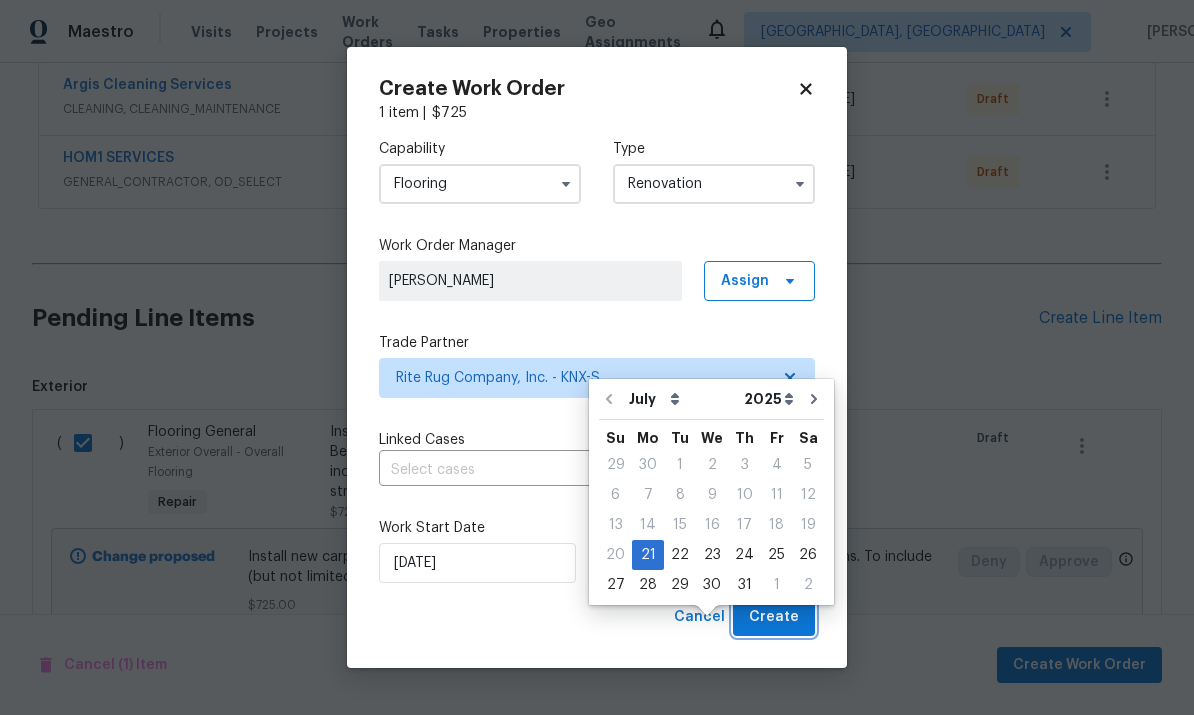 click on "Create" at bounding box center [774, 617] 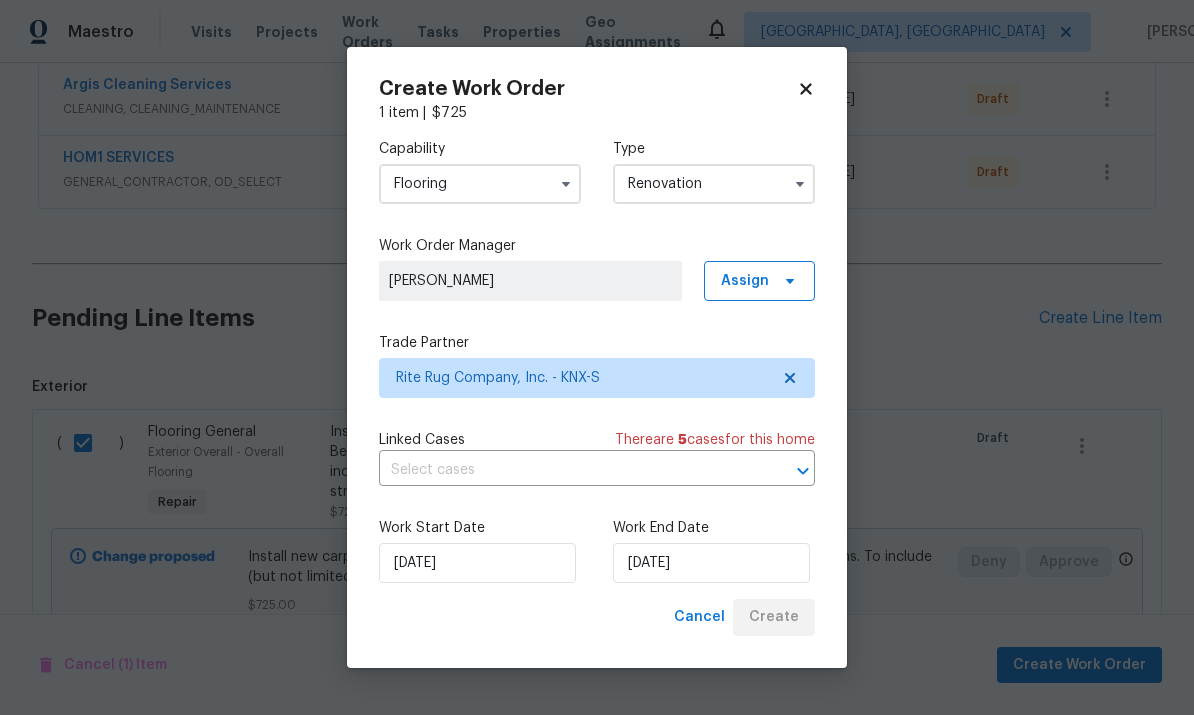 scroll, scrollTop: 187, scrollLeft: 0, axis: vertical 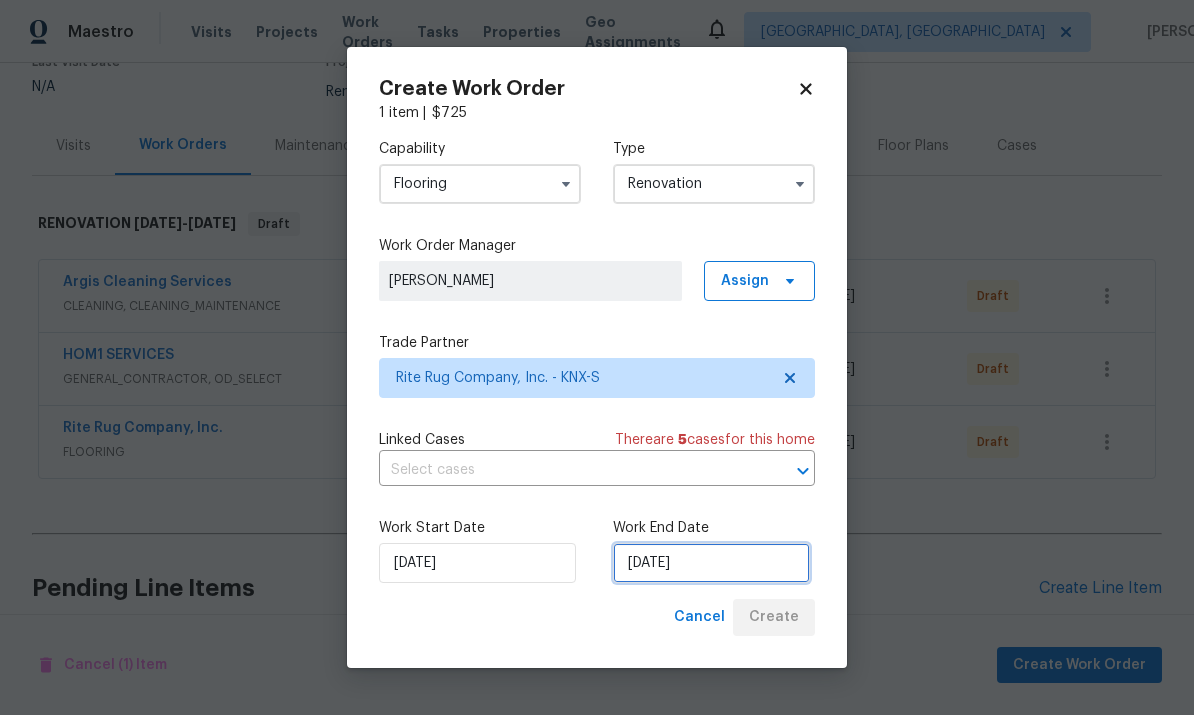 click on "[DATE]" at bounding box center (711, 563) 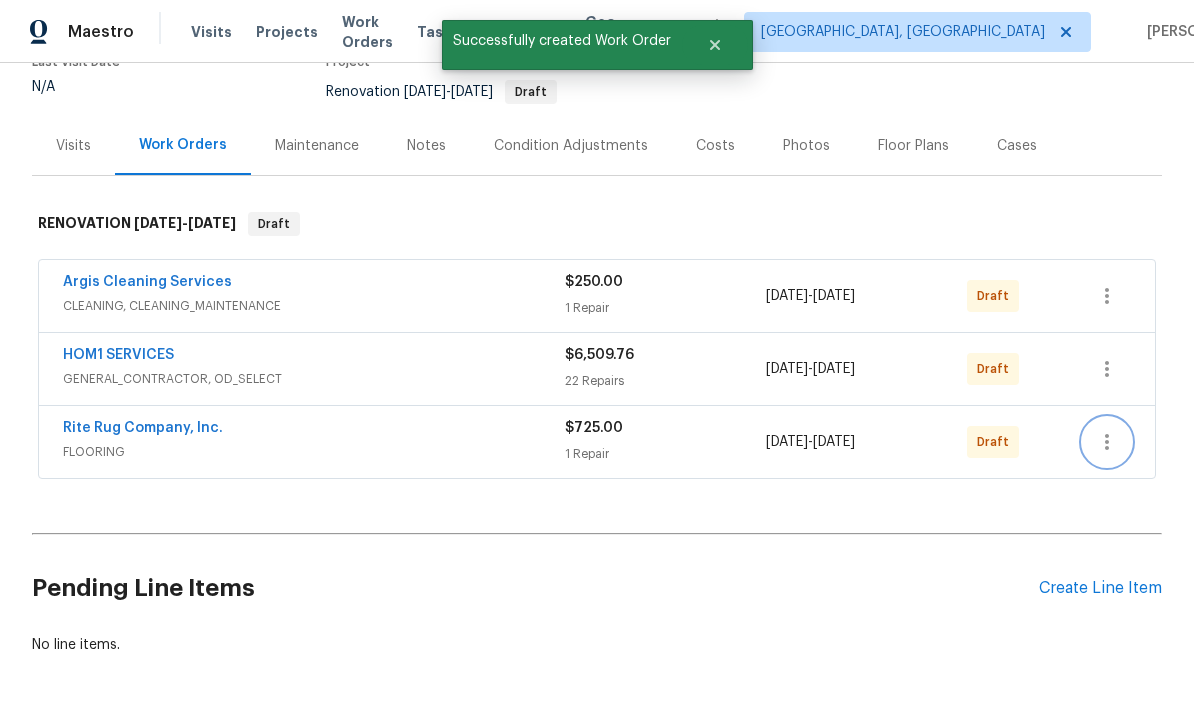 click 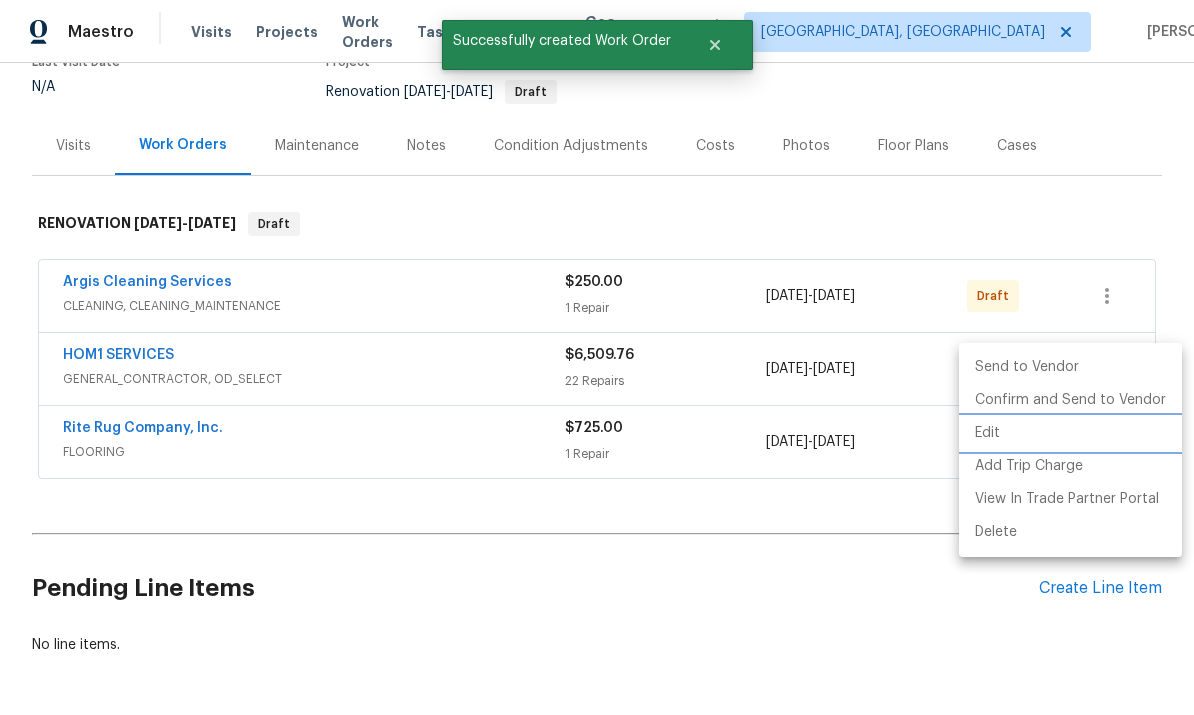 click on "Edit" at bounding box center (1070, 433) 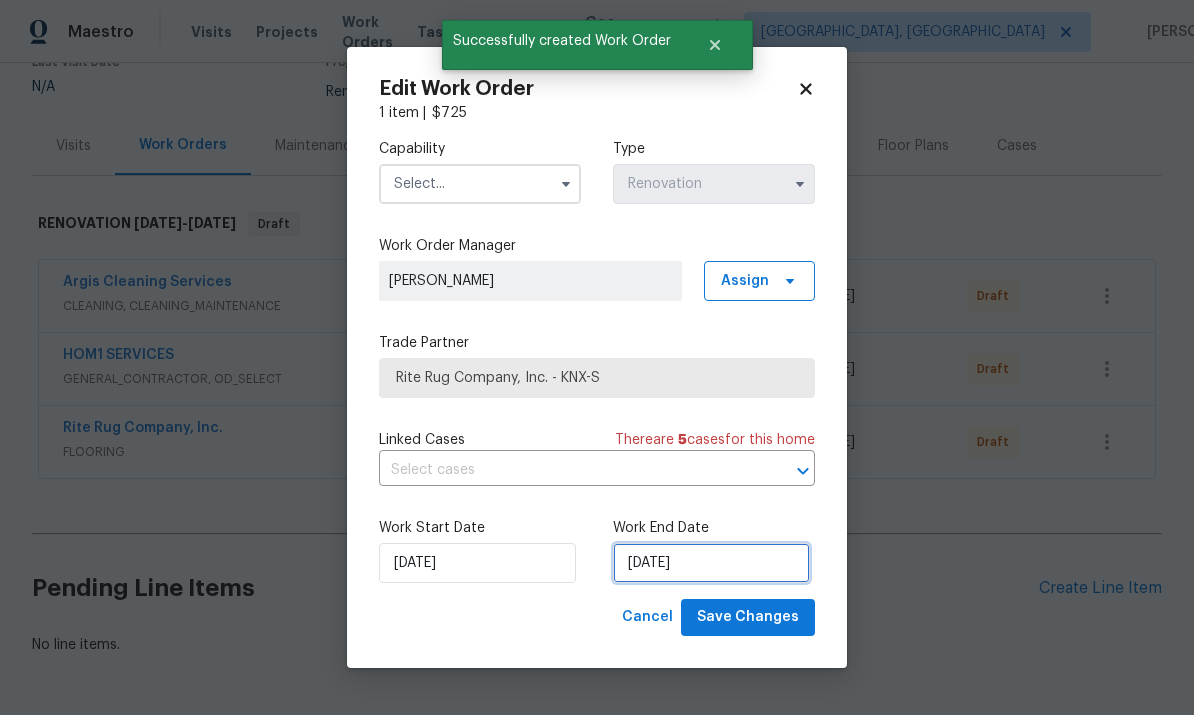 click on "[DATE]" at bounding box center [711, 563] 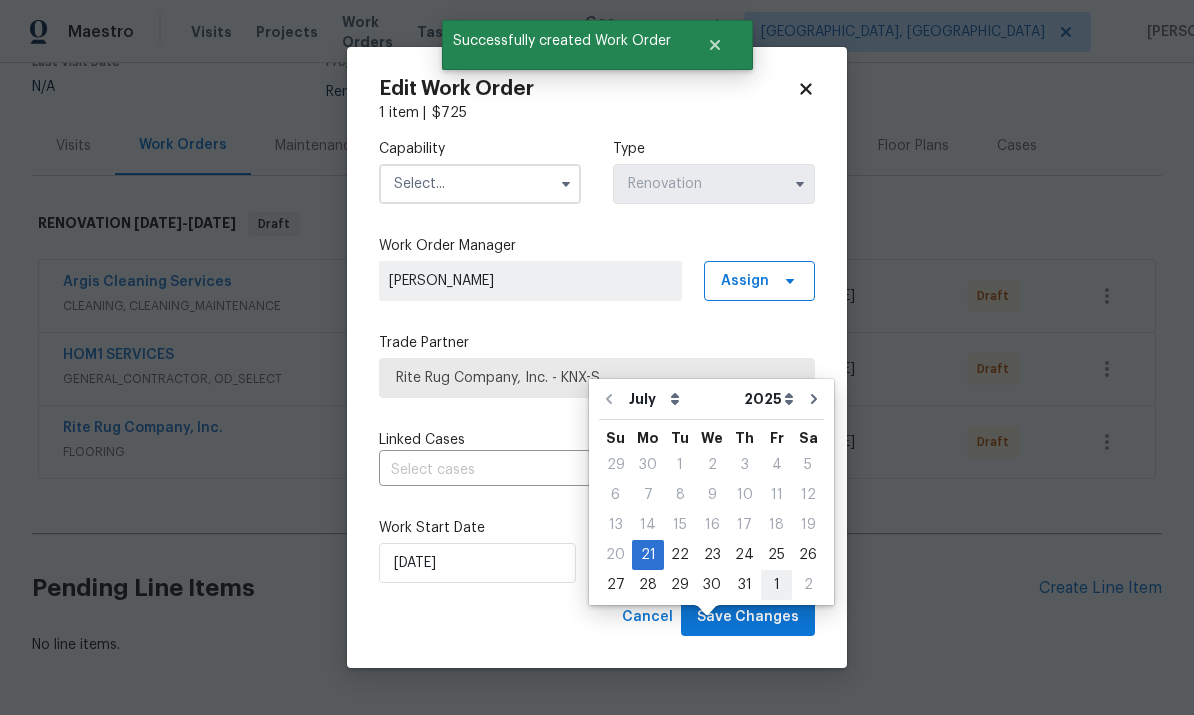 click on "1" at bounding box center [776, 585] 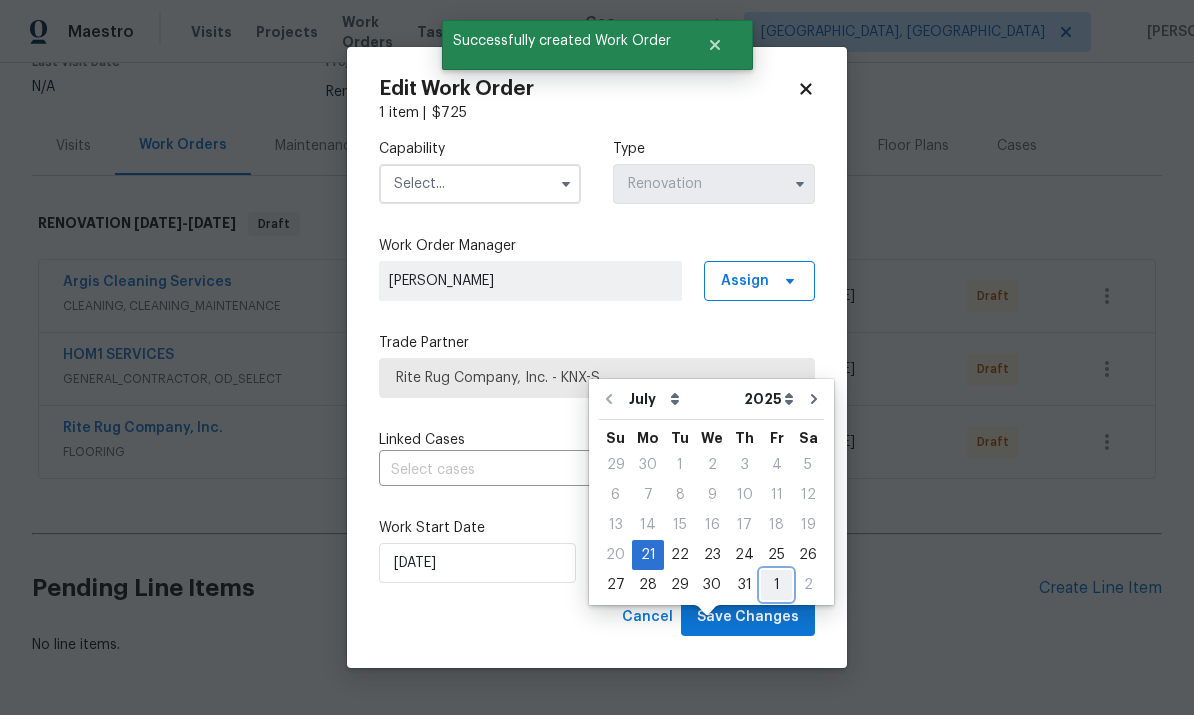type on "[DATE]" 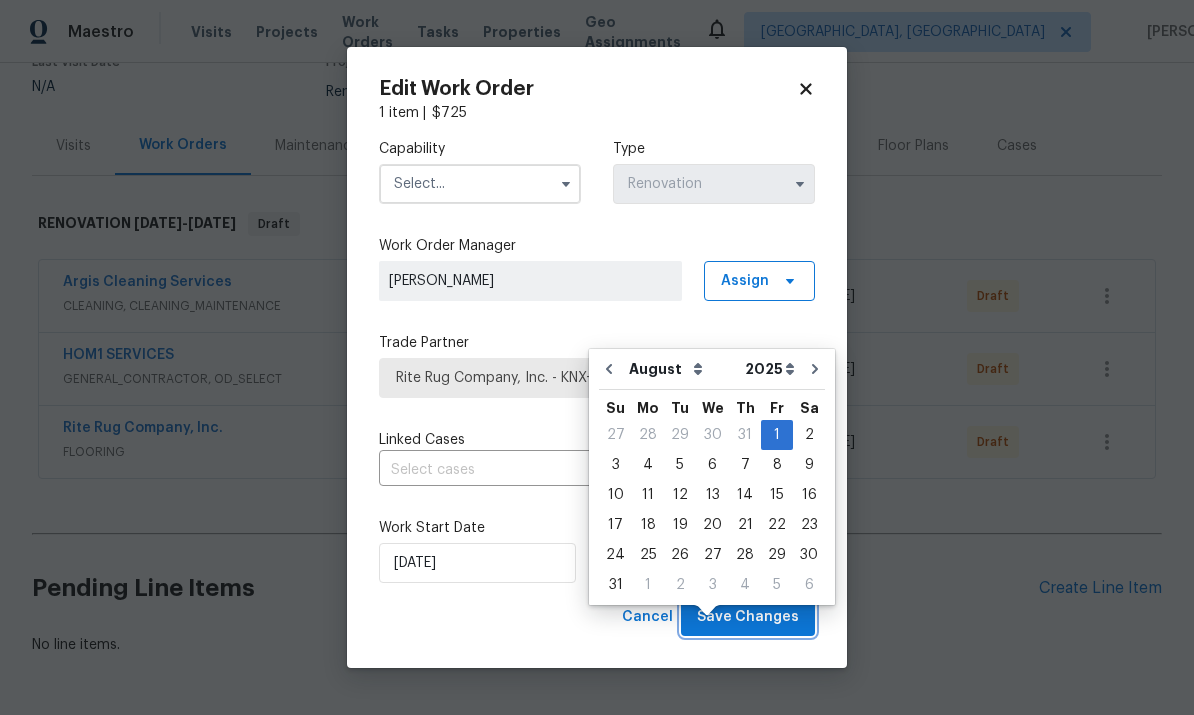 click on "Save Changes" at bounding box center (748, 617) 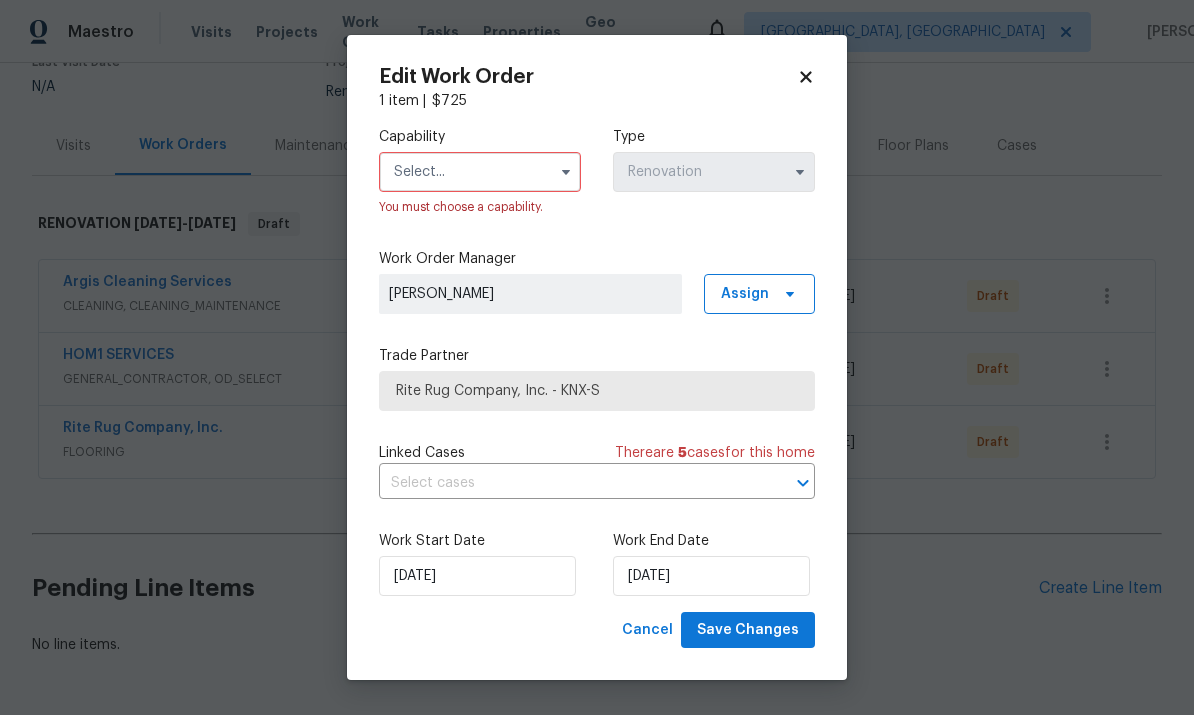 click at bounding box center (480, 172) 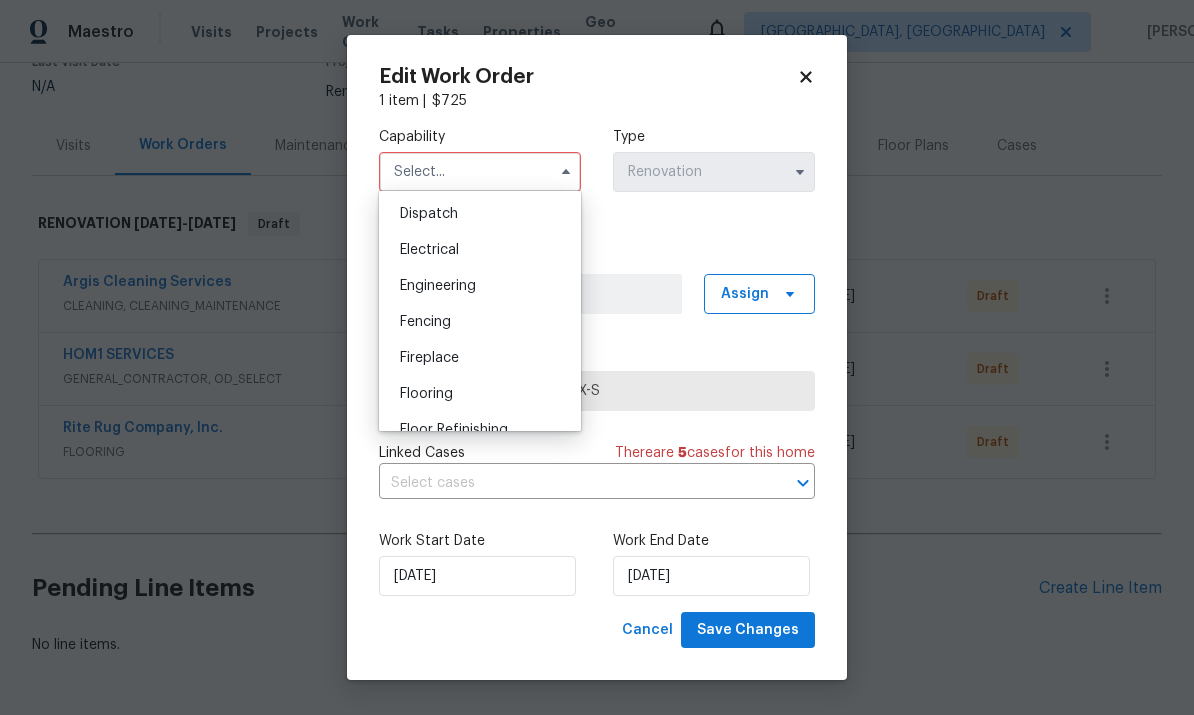 scroll, scrollTop: 597, scrollLeft: 0, axis: vertical 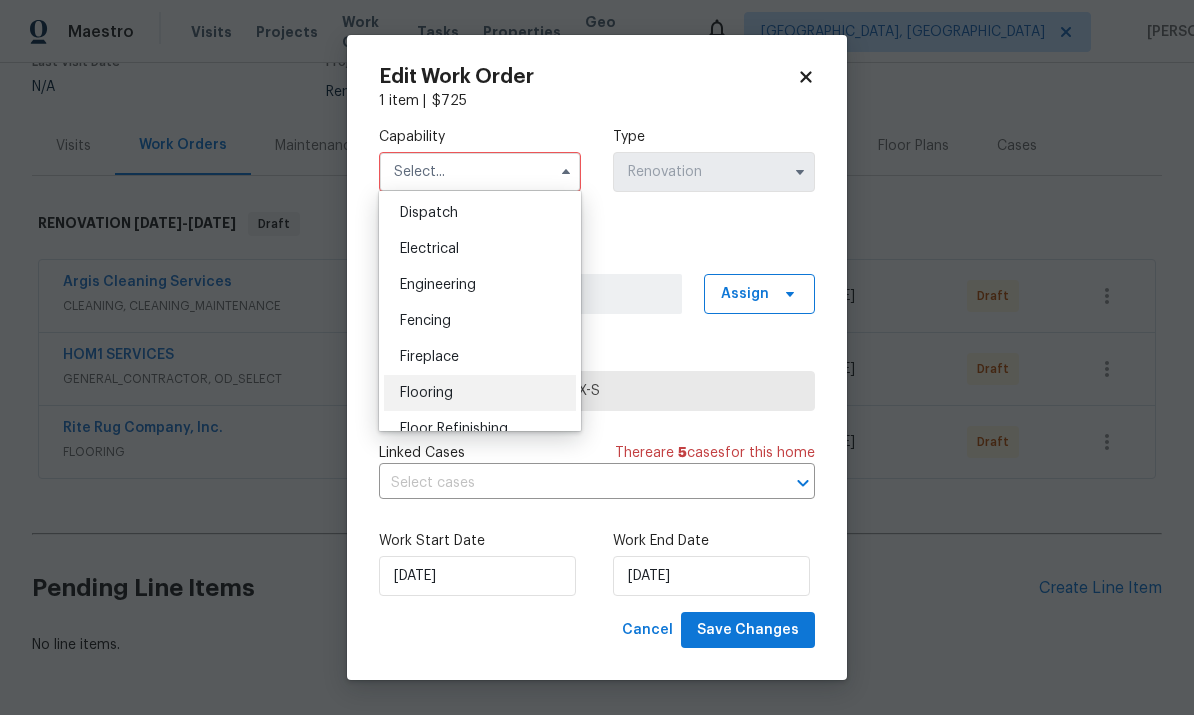 click on "Flooring" at bounding box center (480, 393) 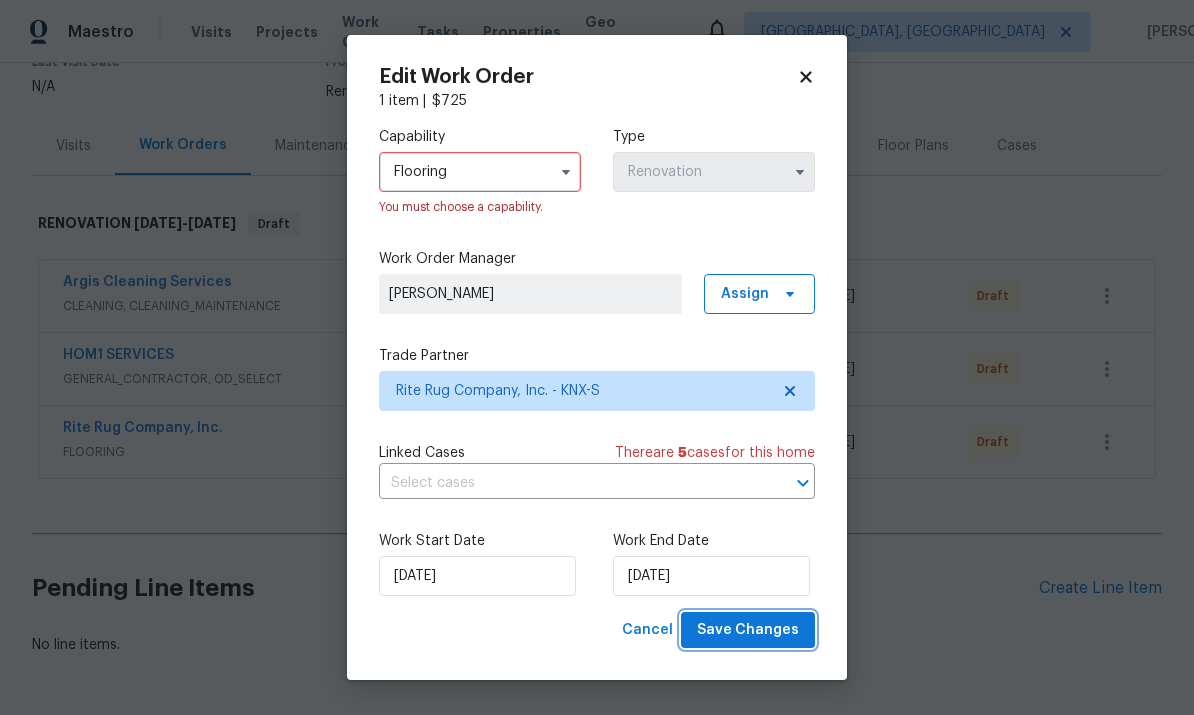 click on "Save Changes" at bounding box center [748, 630] 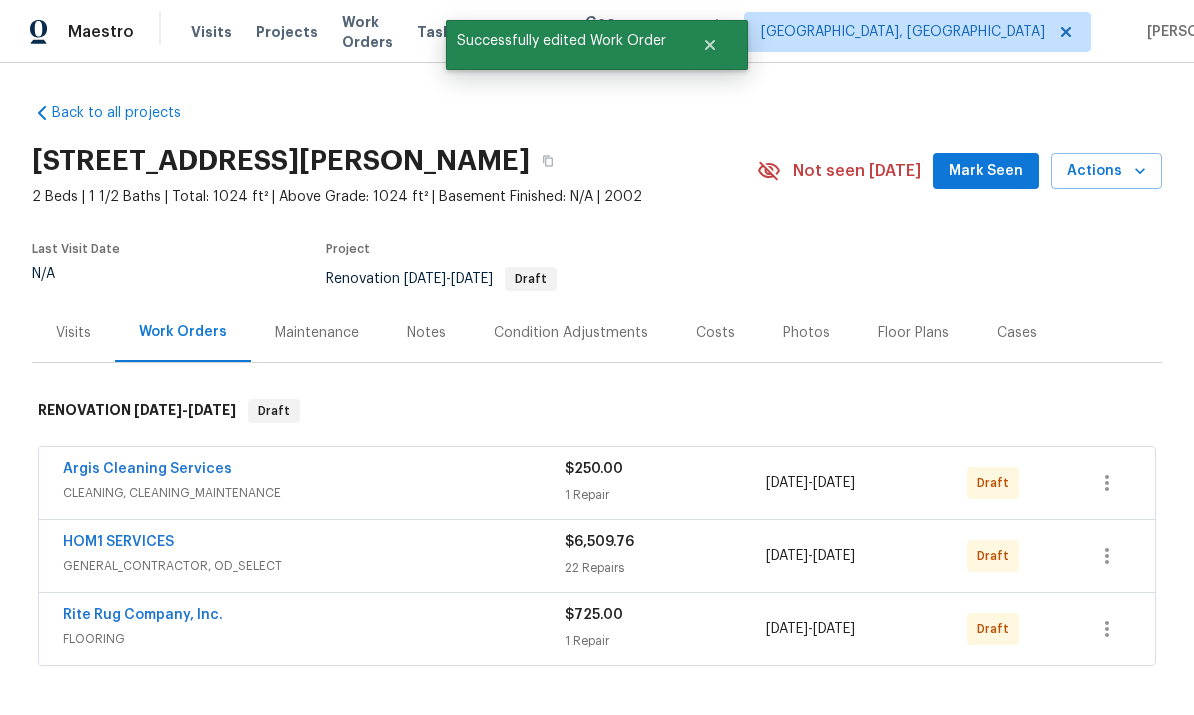 scroll, scrollTop: 0, scrollLeft: 0, axis: both 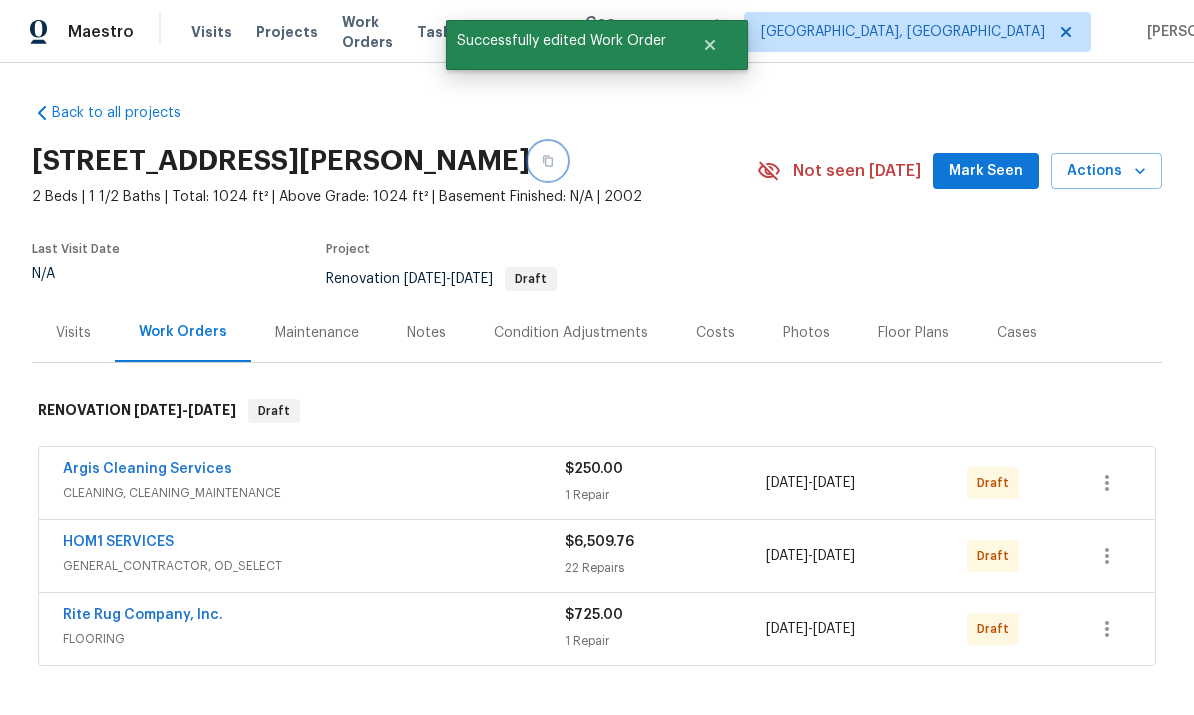 click 